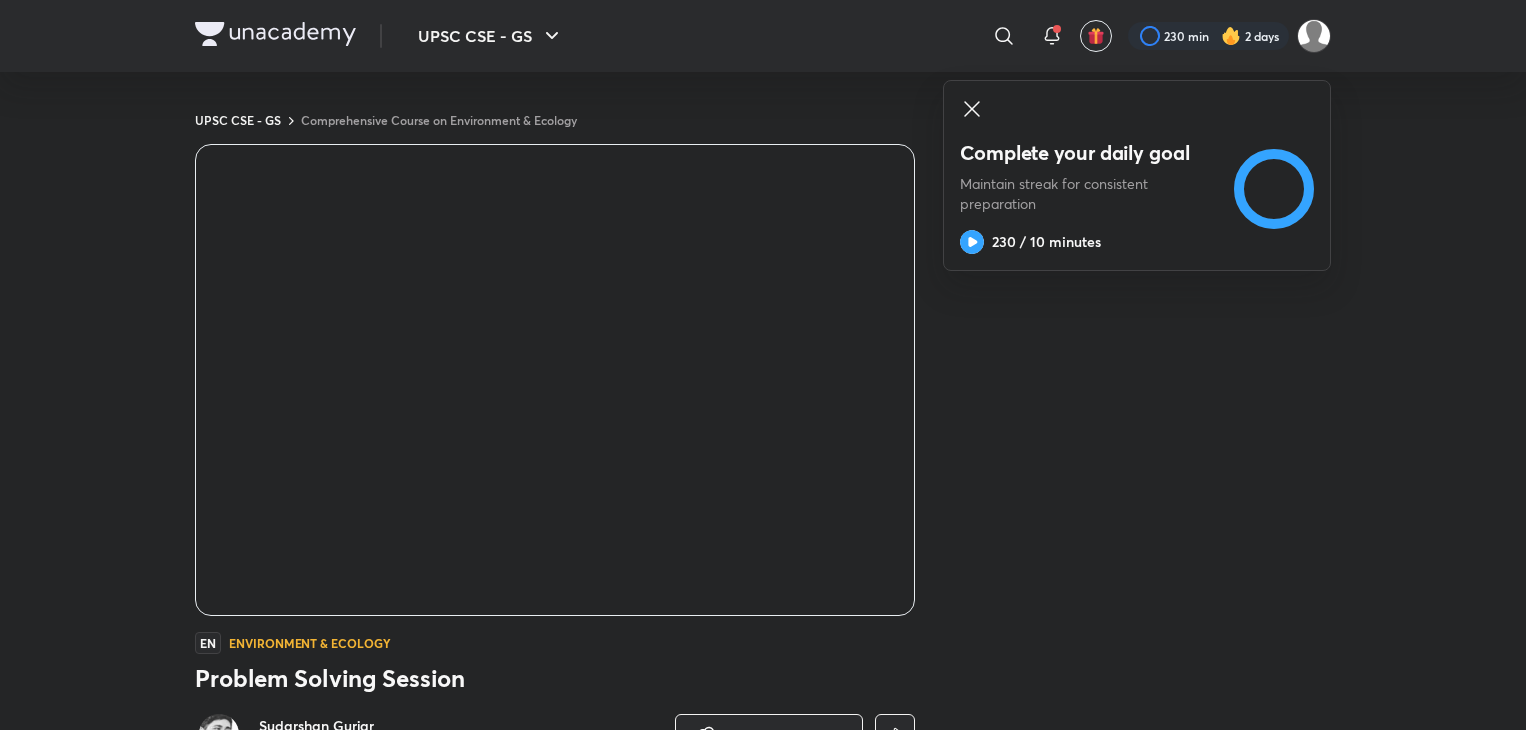 scroll, scrollTop: 0, scrollLeft: 0, axis: both 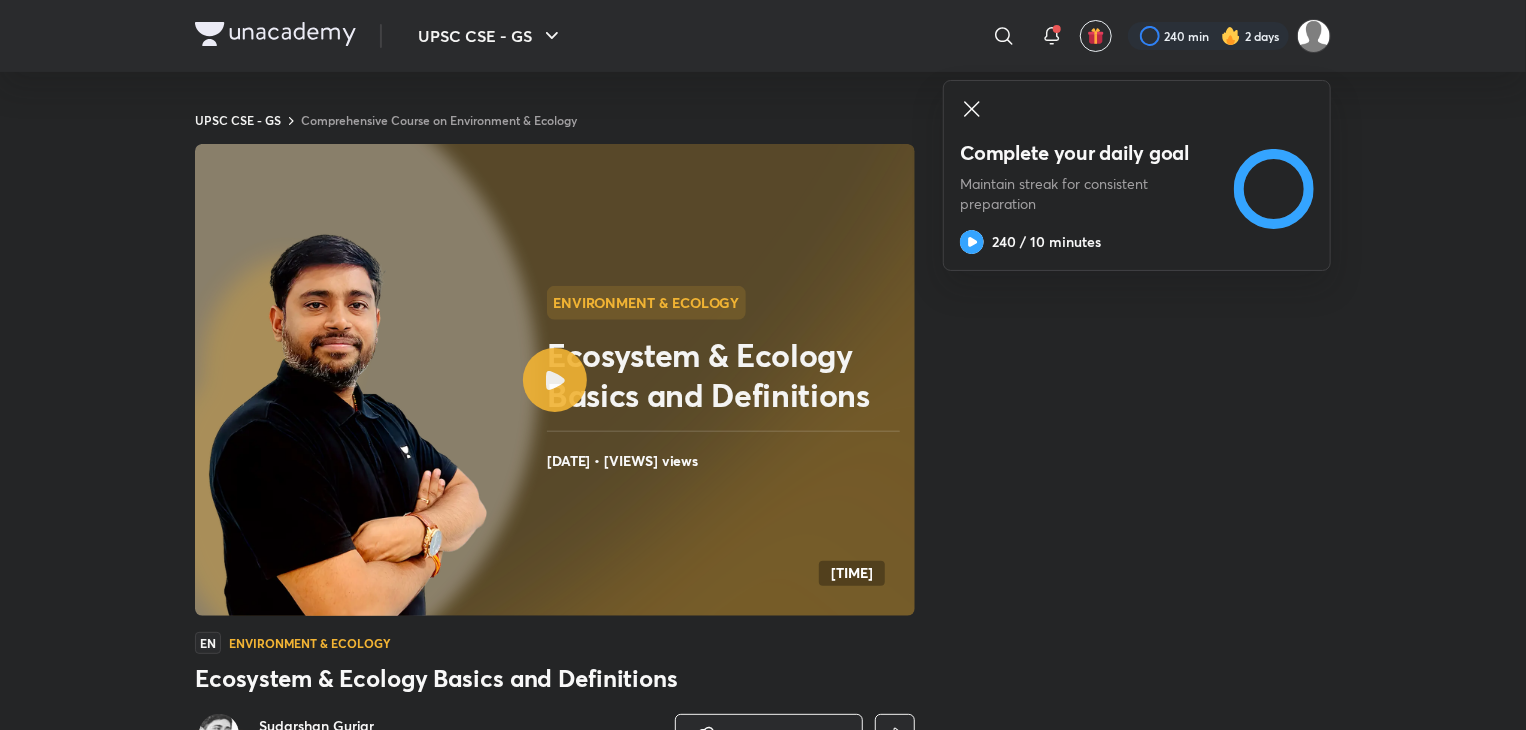 drag, startPoint x: 1524, startPoint y: 30, endPoint x: 1529, endPoint y: 57, distance: 27.45906 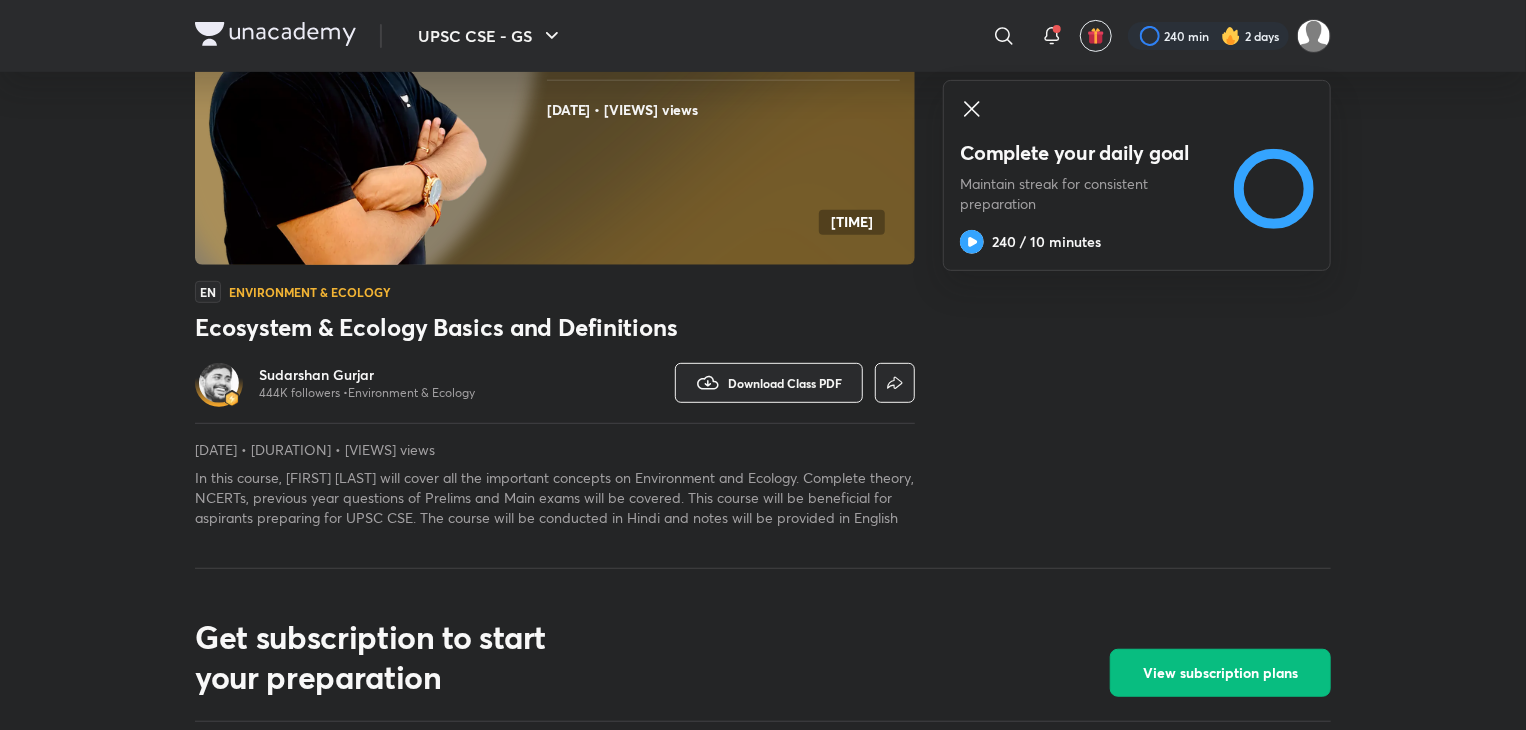 scroll, scrollTop: 353, scrollLeft: 0, axis: vertical 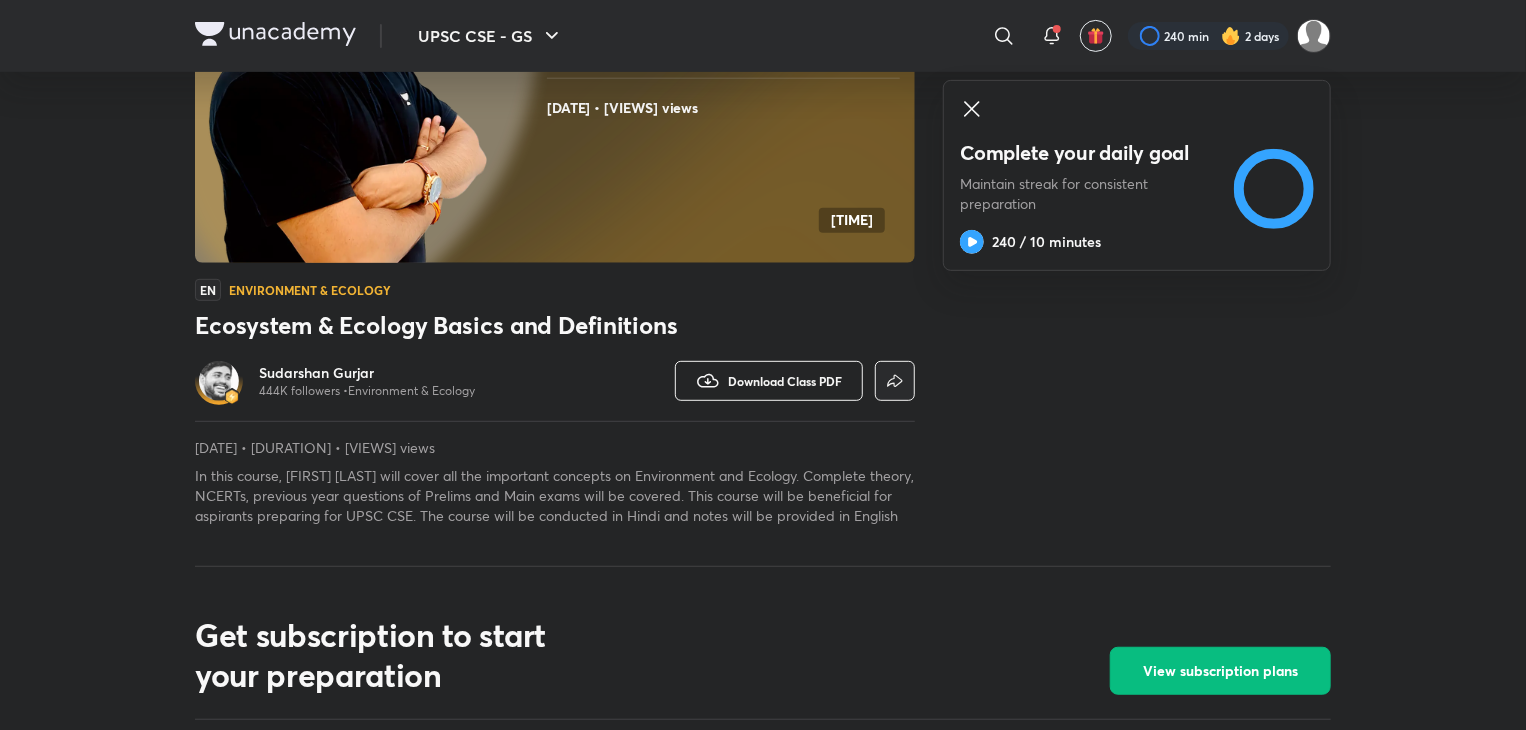 click on "Download Class PDF" at bounding box center [785, 381] 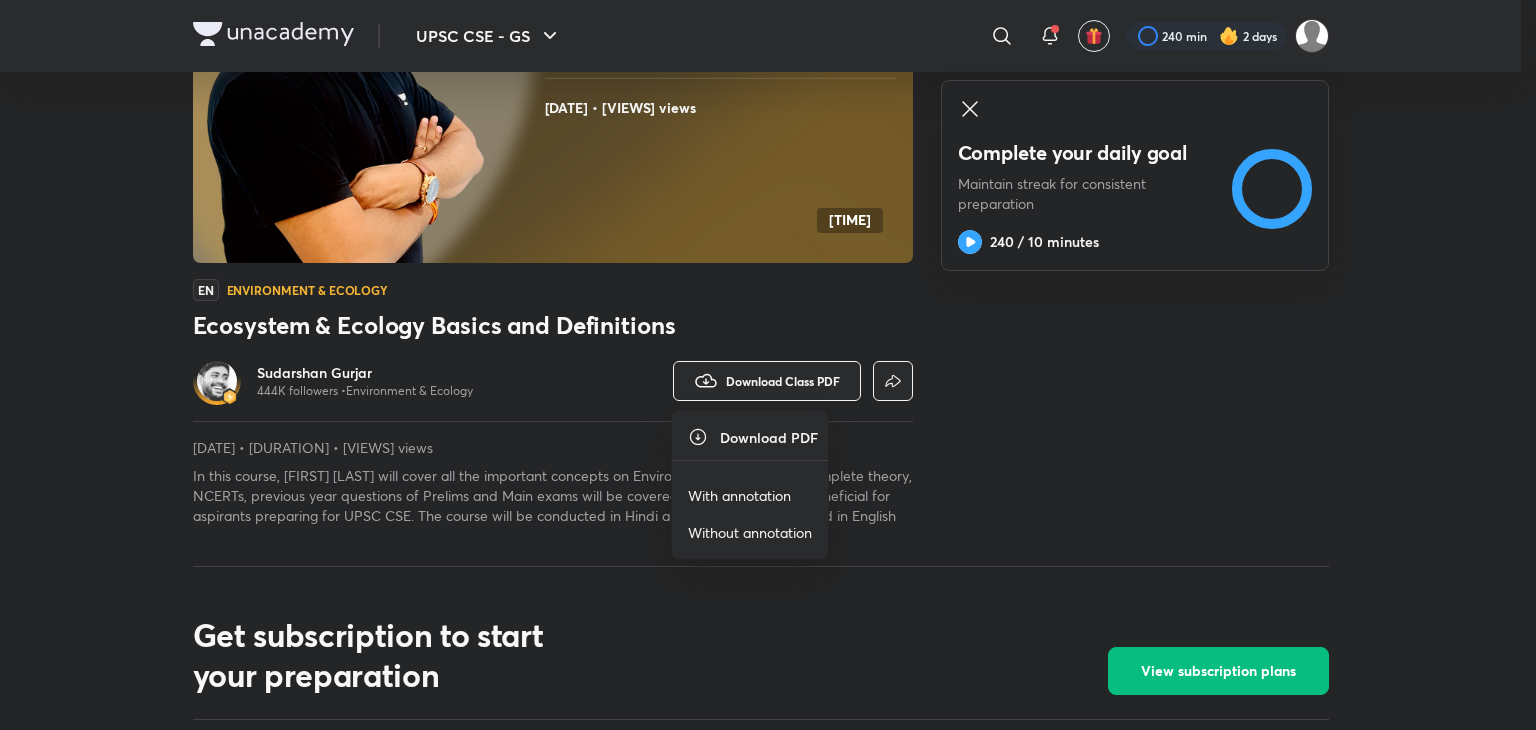 click on "With annotation" at bounding box center [739, 495] 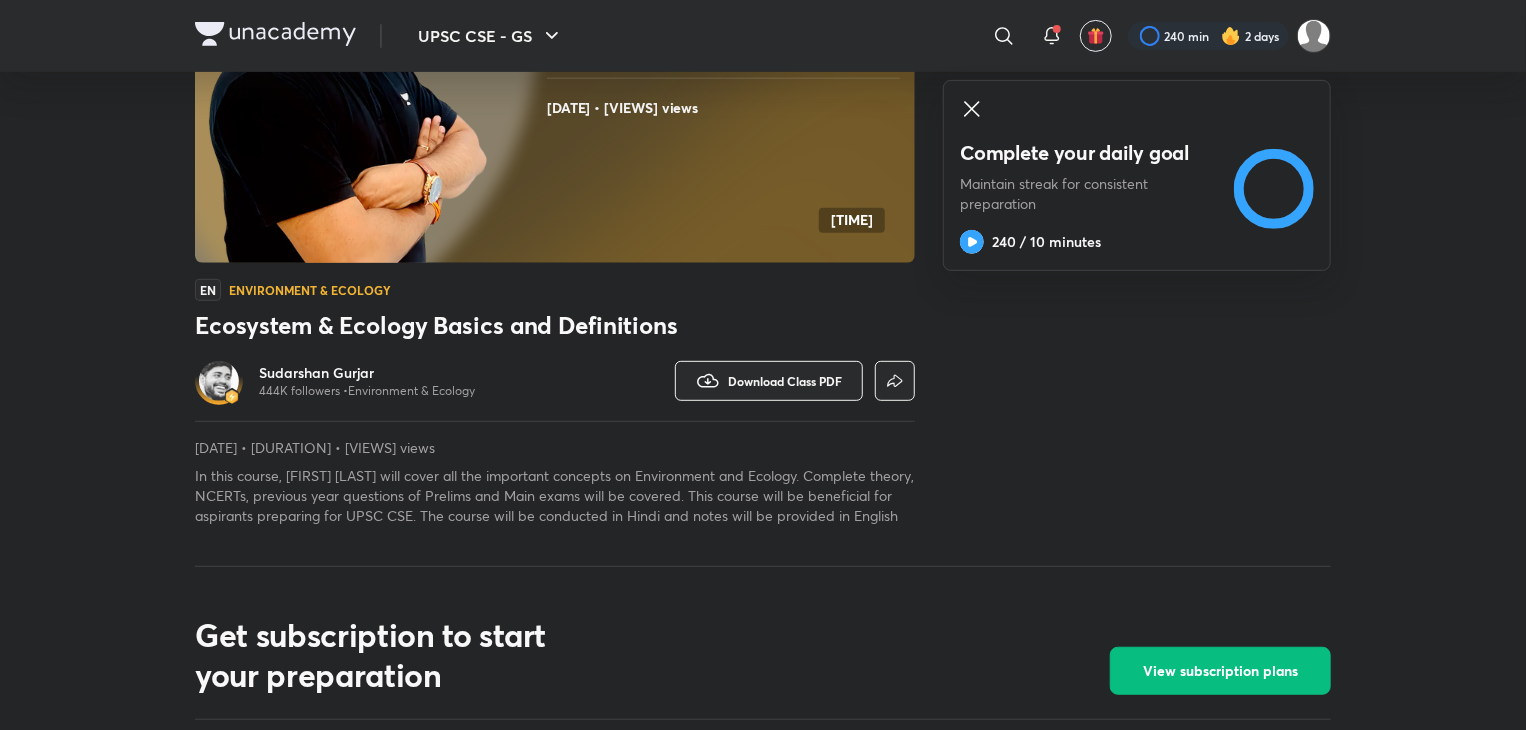 drag, startPoint x: 1524, startPoint y: 304, endPoint x: 1520, endPoint y: 495, distance: 191.04189 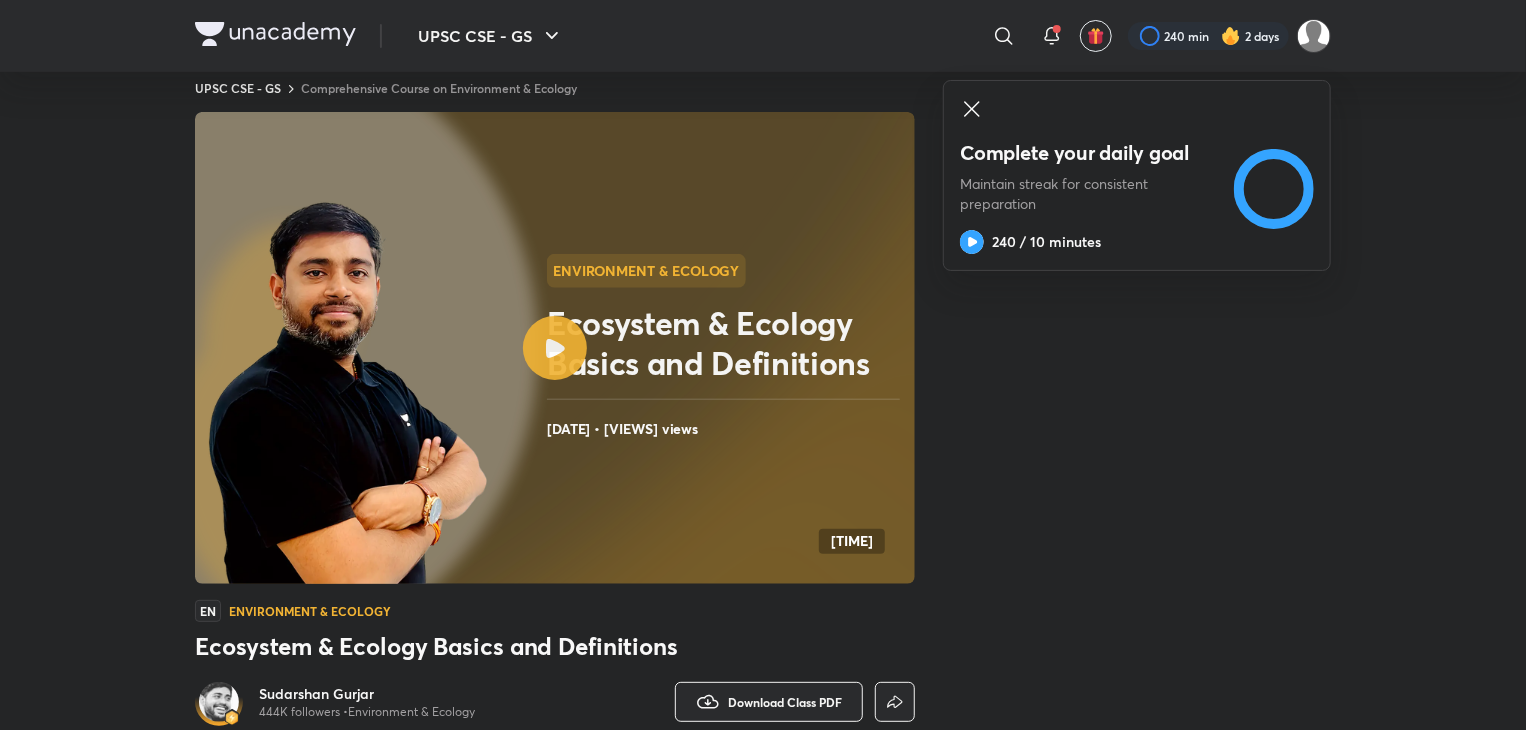scroll, scrollTop: 28, scrollLeft: 0, axis: vertical 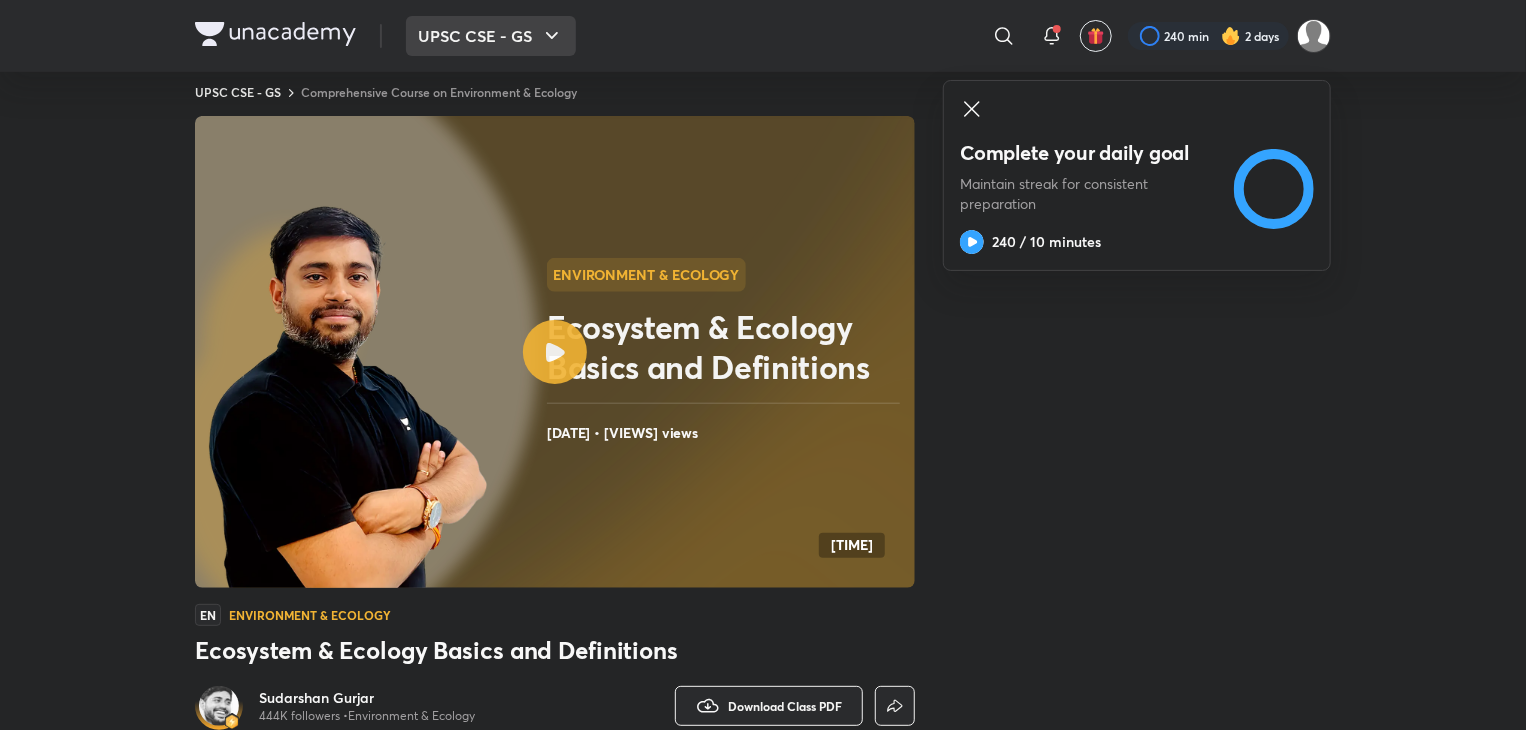 click 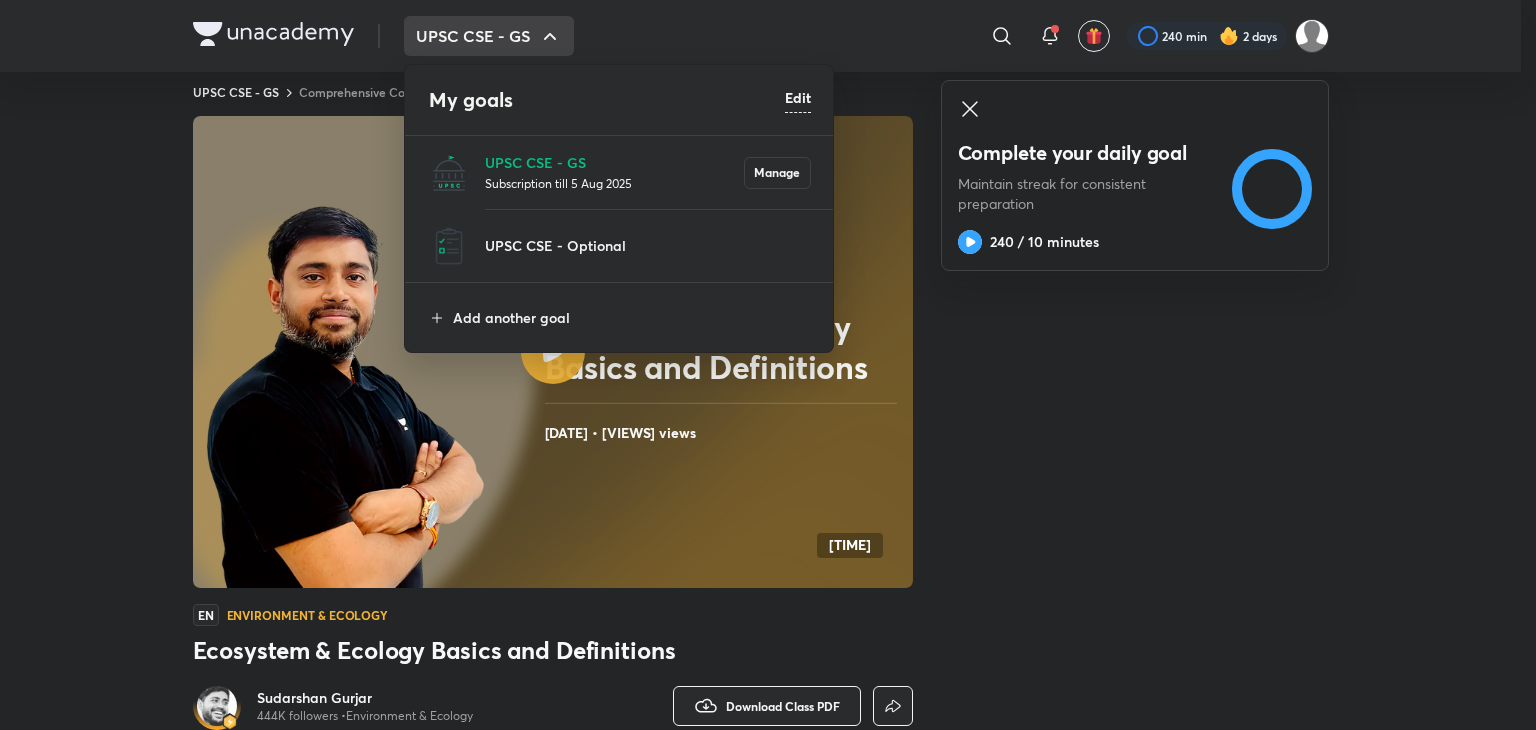 click at bounding box center [768, 365] 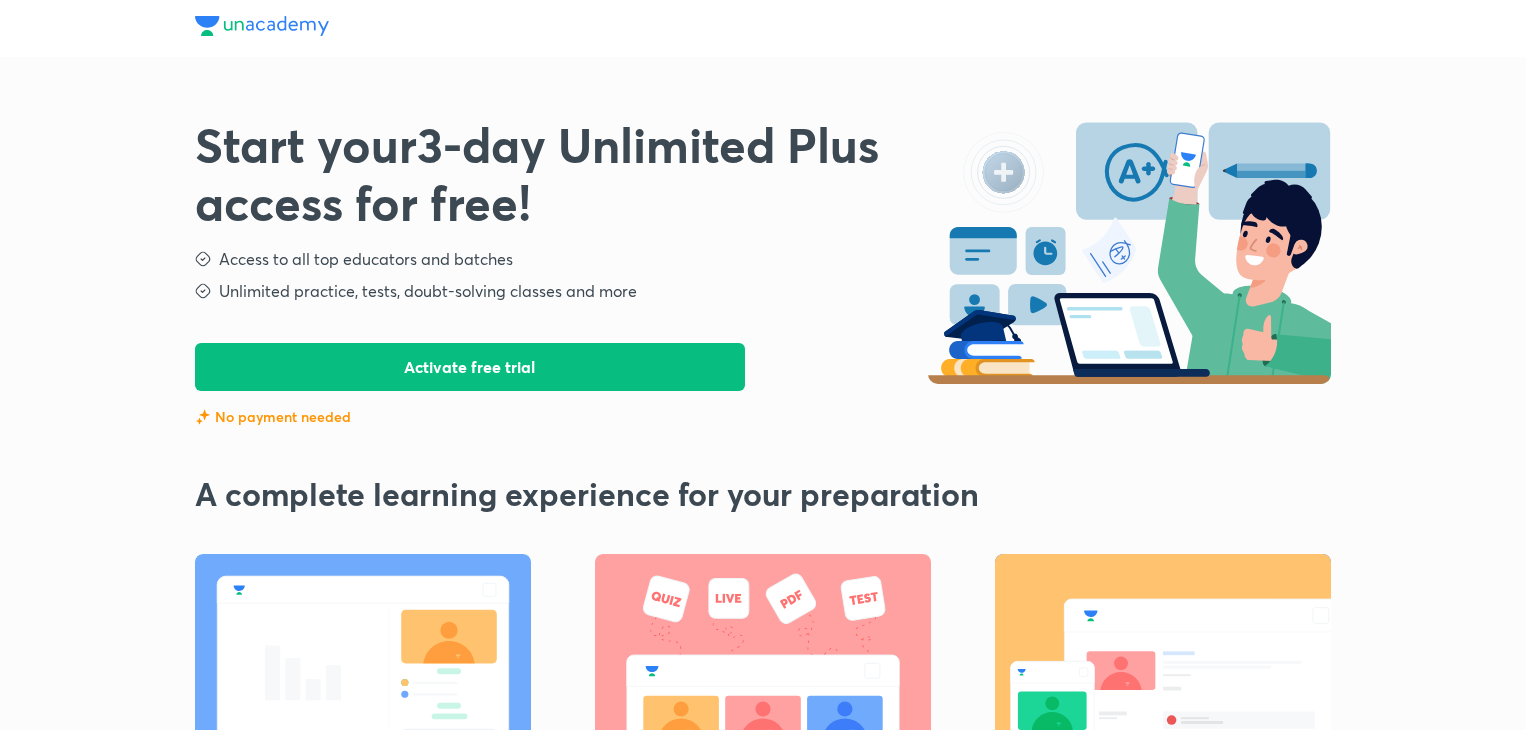scroll, scrollTop: 0, scrollLeft: 0, axis: both 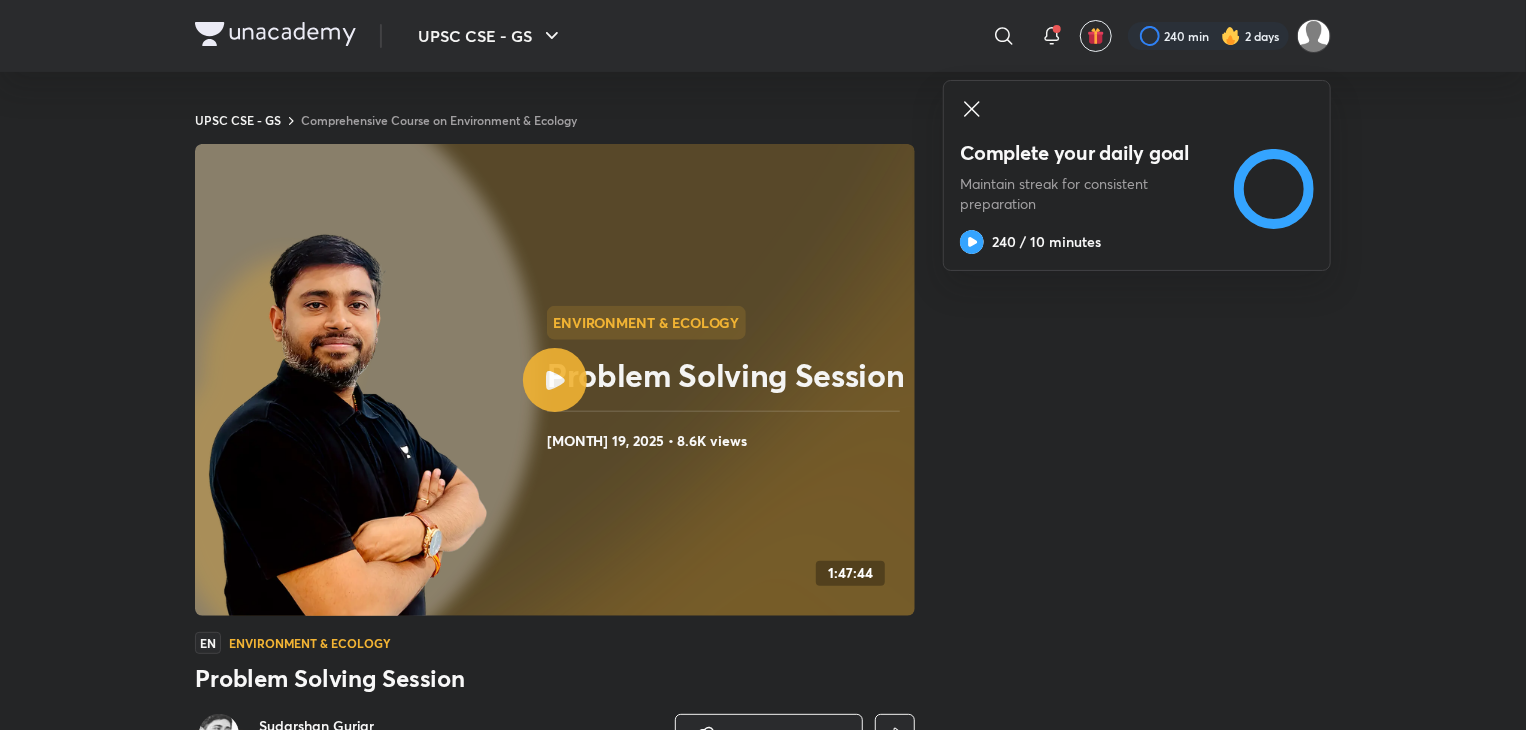 click on "Comprehensive Course on Environment & Ecology" at bounding box center [439, 120] 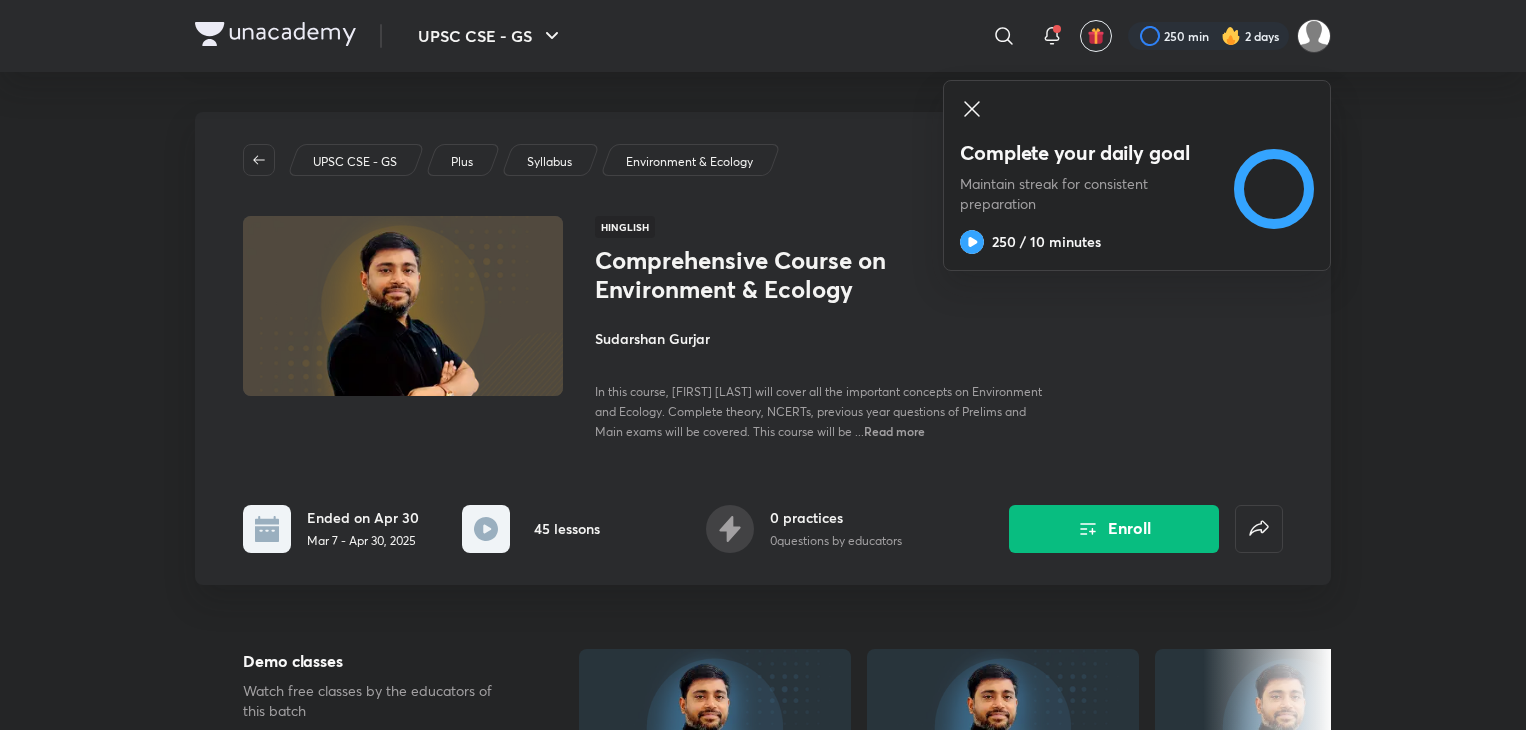 scroll, scrollTop: 0, scrollLeft: 0, axis: both 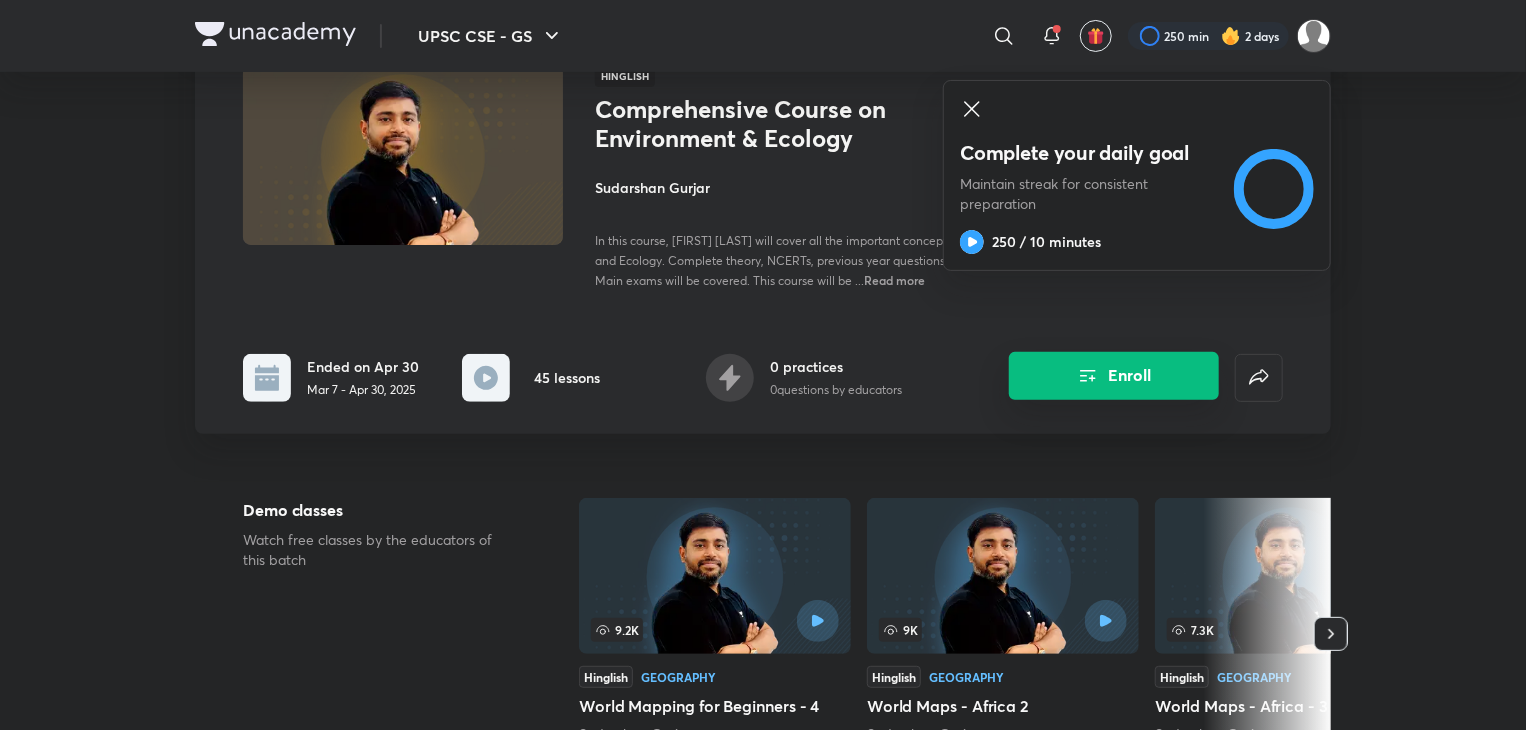 click on "Enroll" at bounding box center (1114, 376) 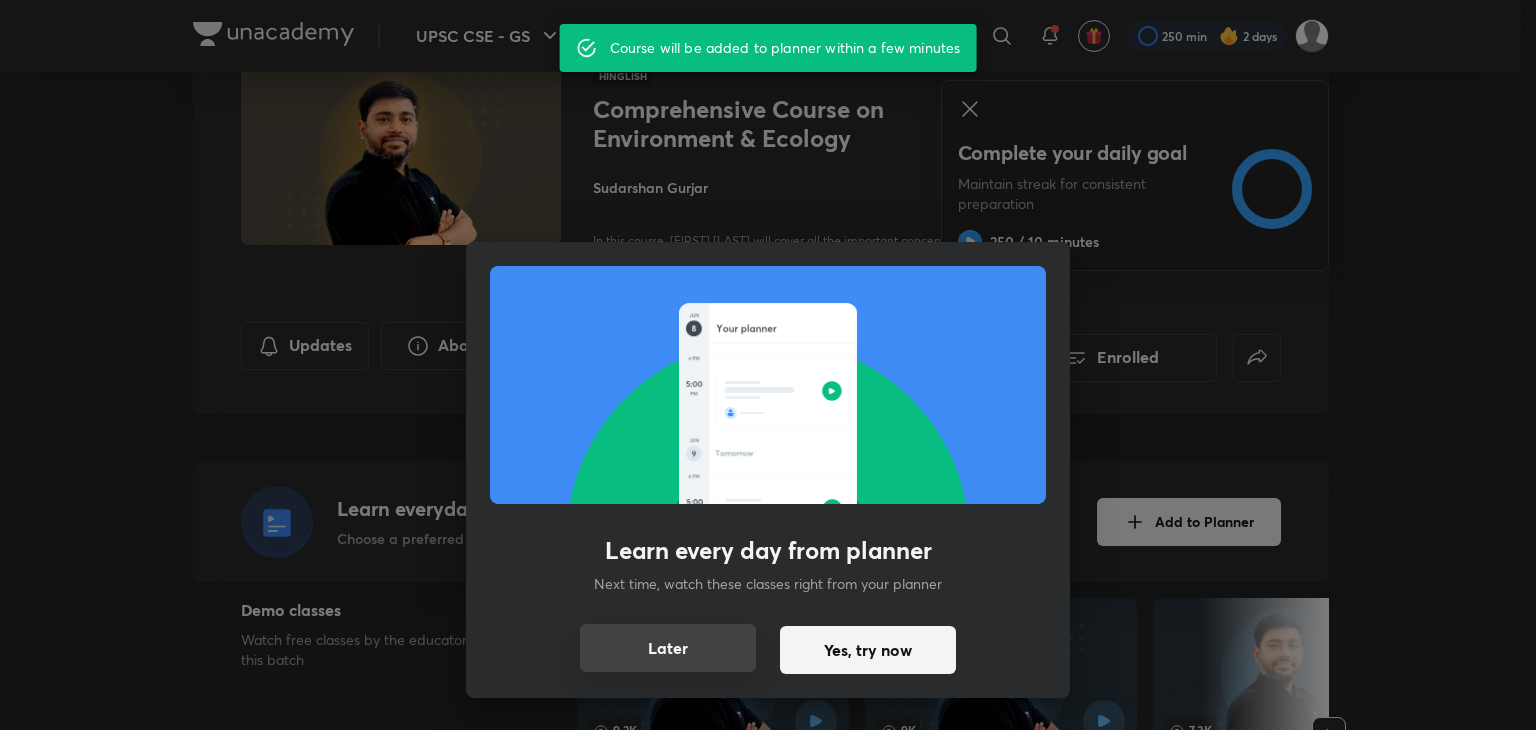 click on "Later" at bounding box center (668, 648) 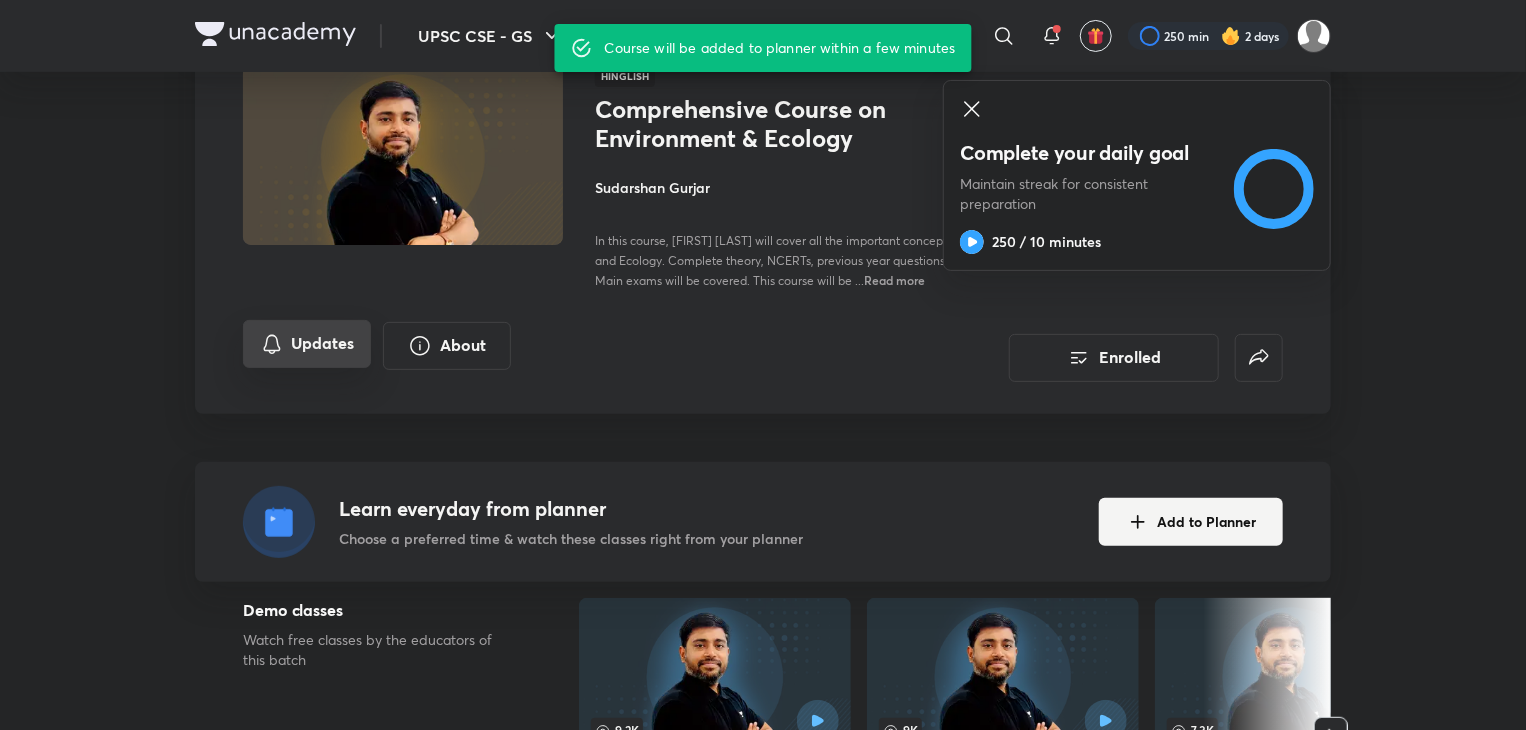 click on "Updates" at bounding box center [307, 344] 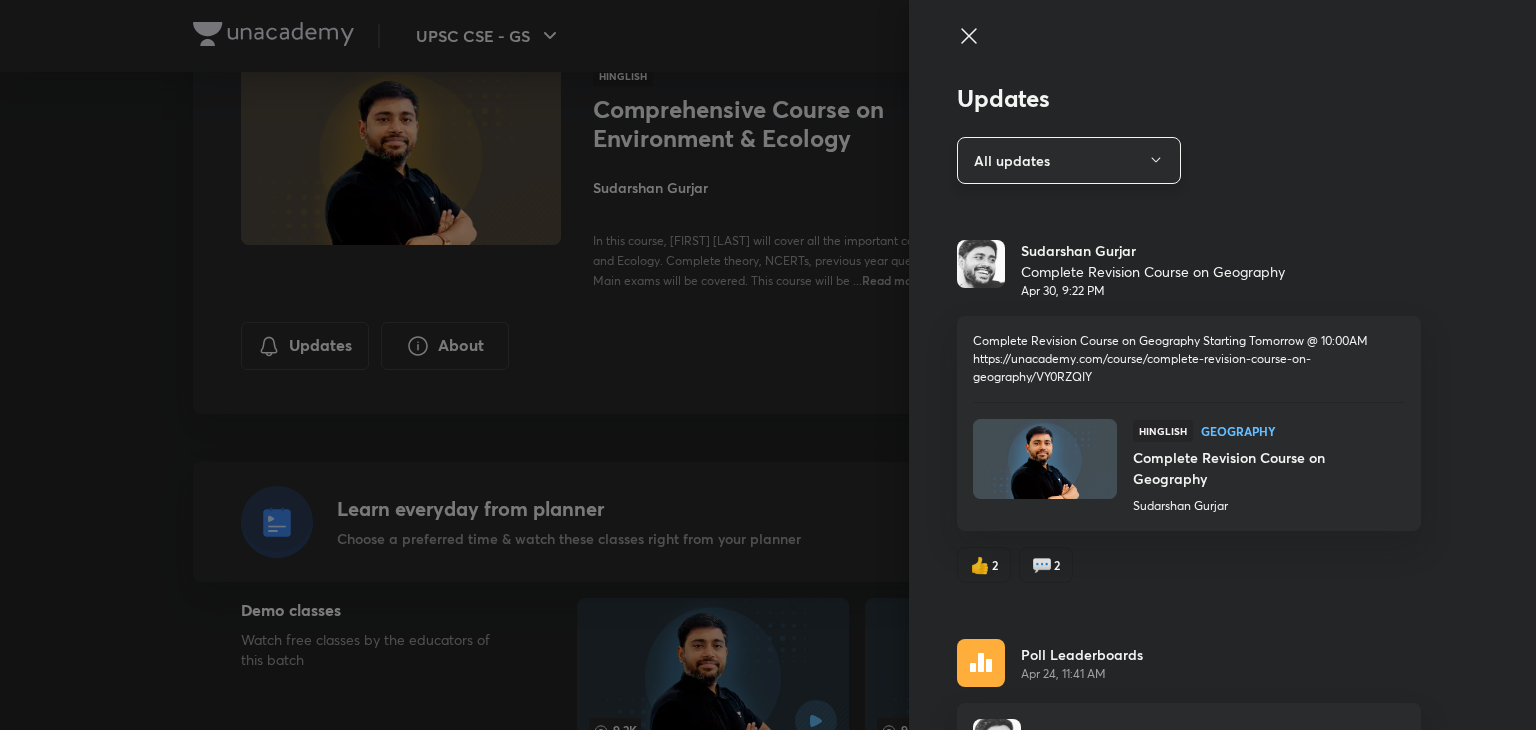 click 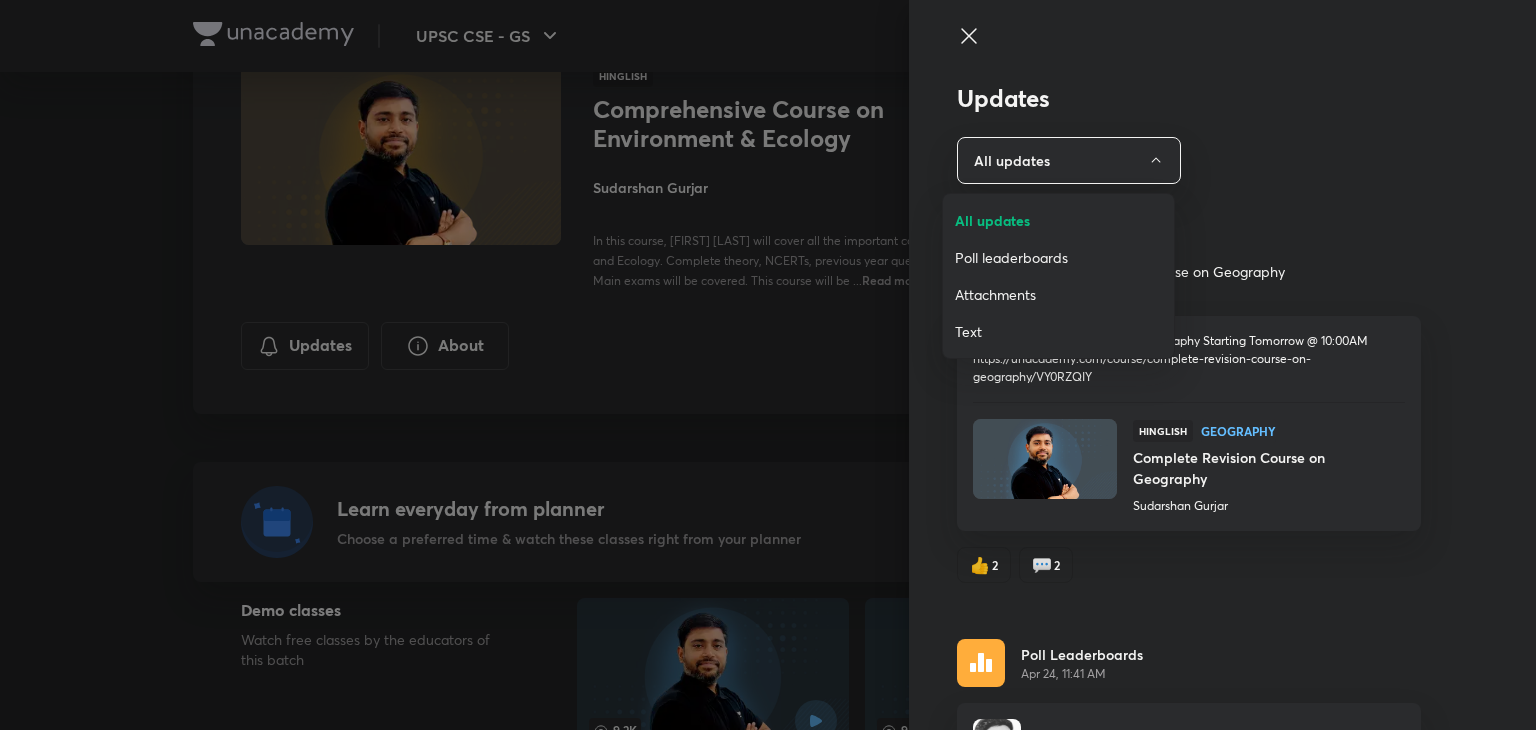 click on "Attachments" at bounding box center (1058, 294) 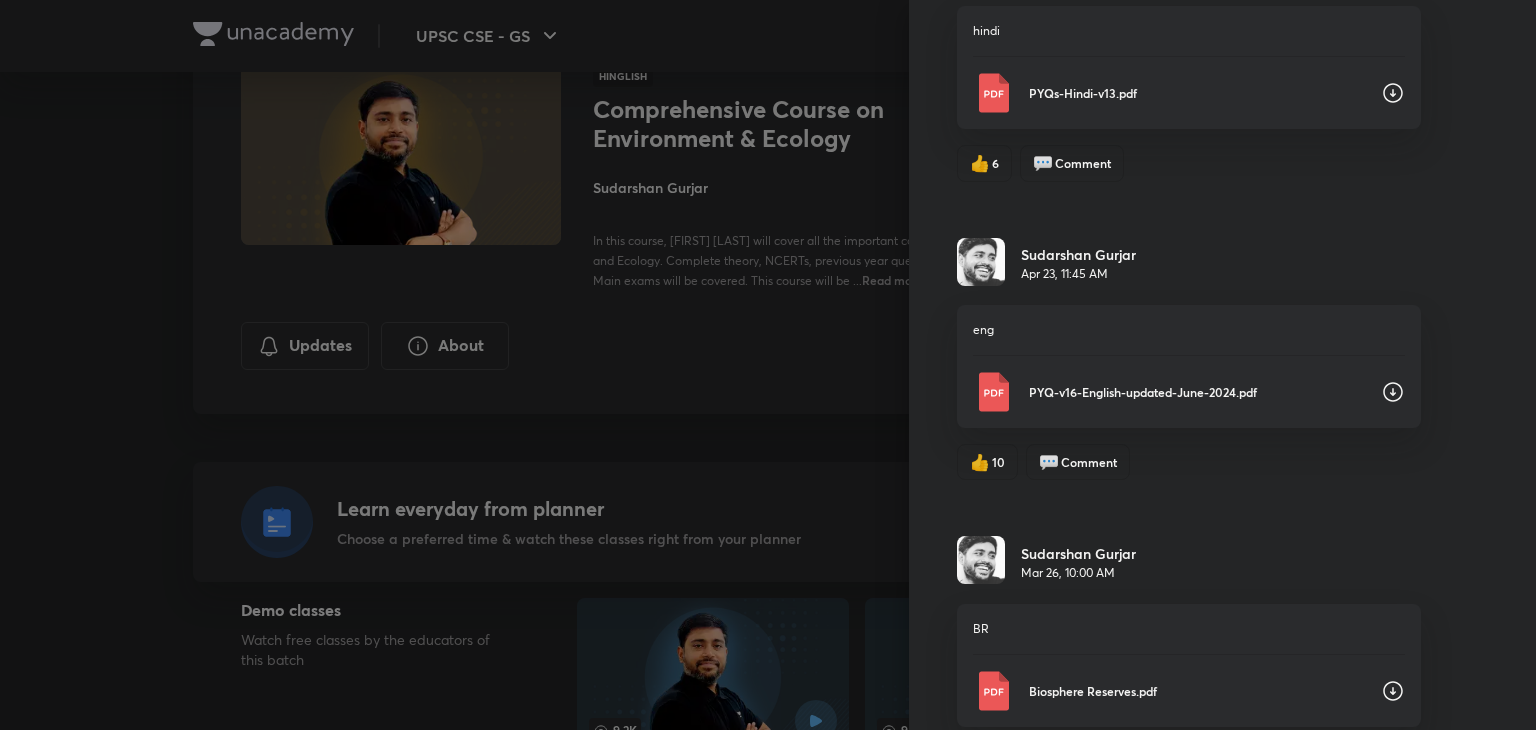 scroll, scrollTop: 293, scrollLeft: 0, axis: vertical 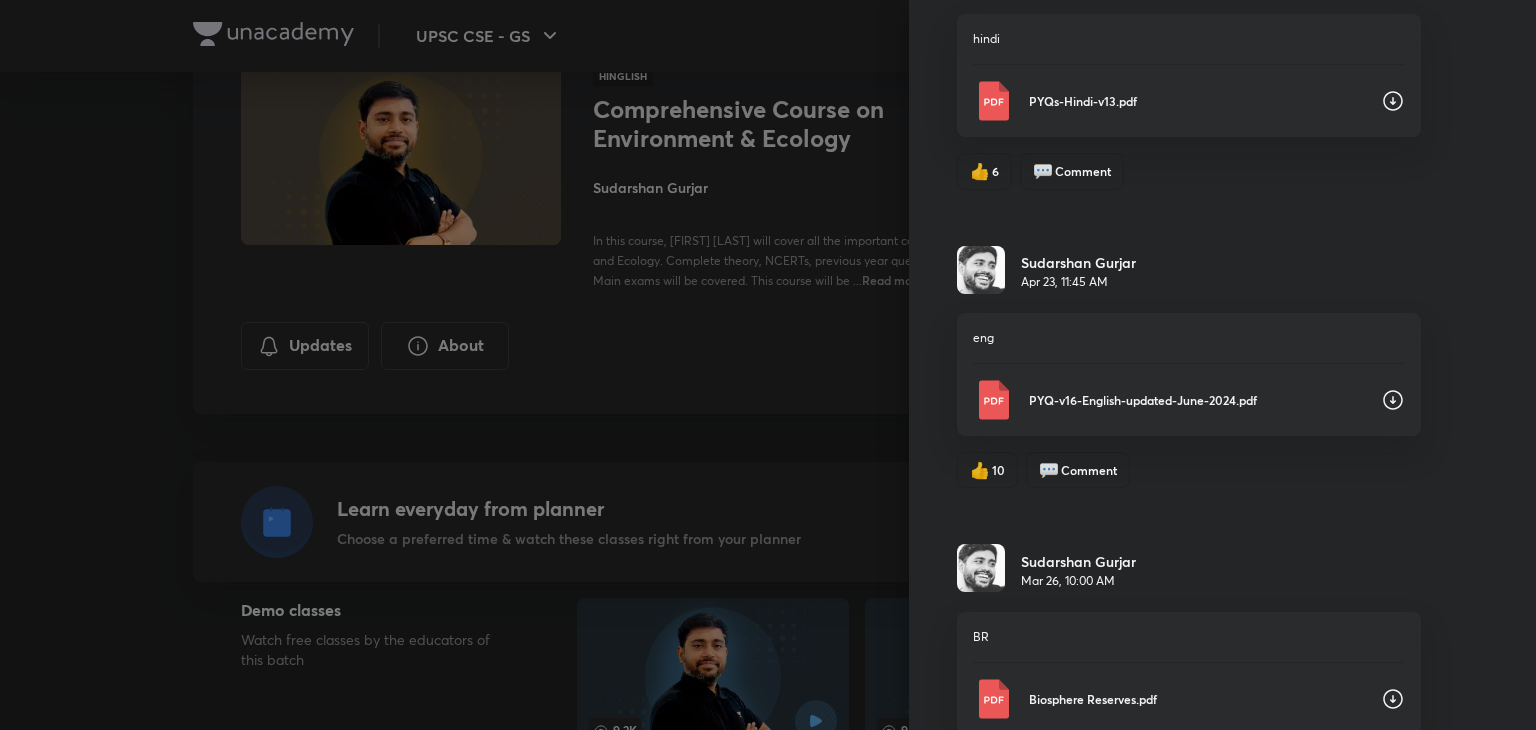 click 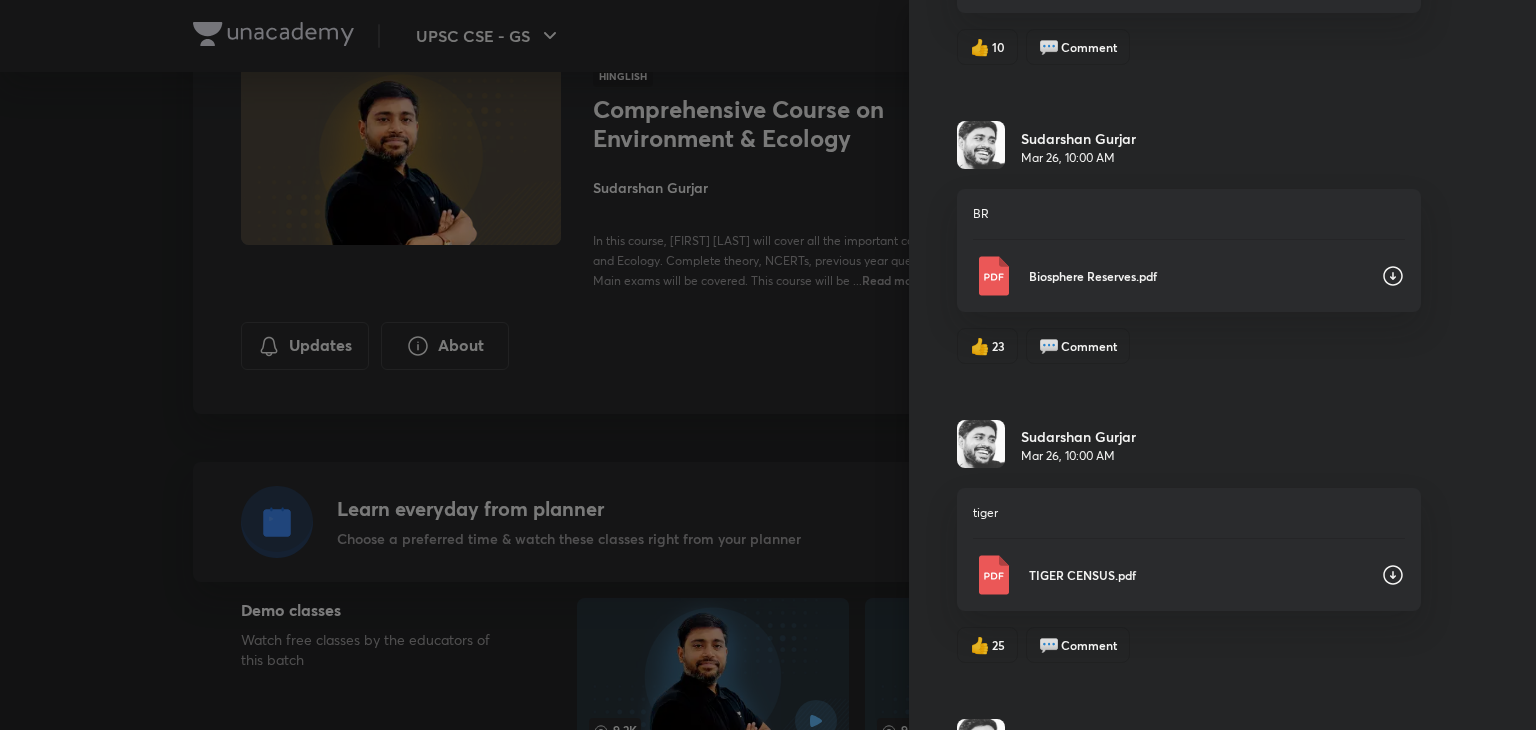 scroll, scrollTop: 698, scrollLeft: 0, axis: vertical 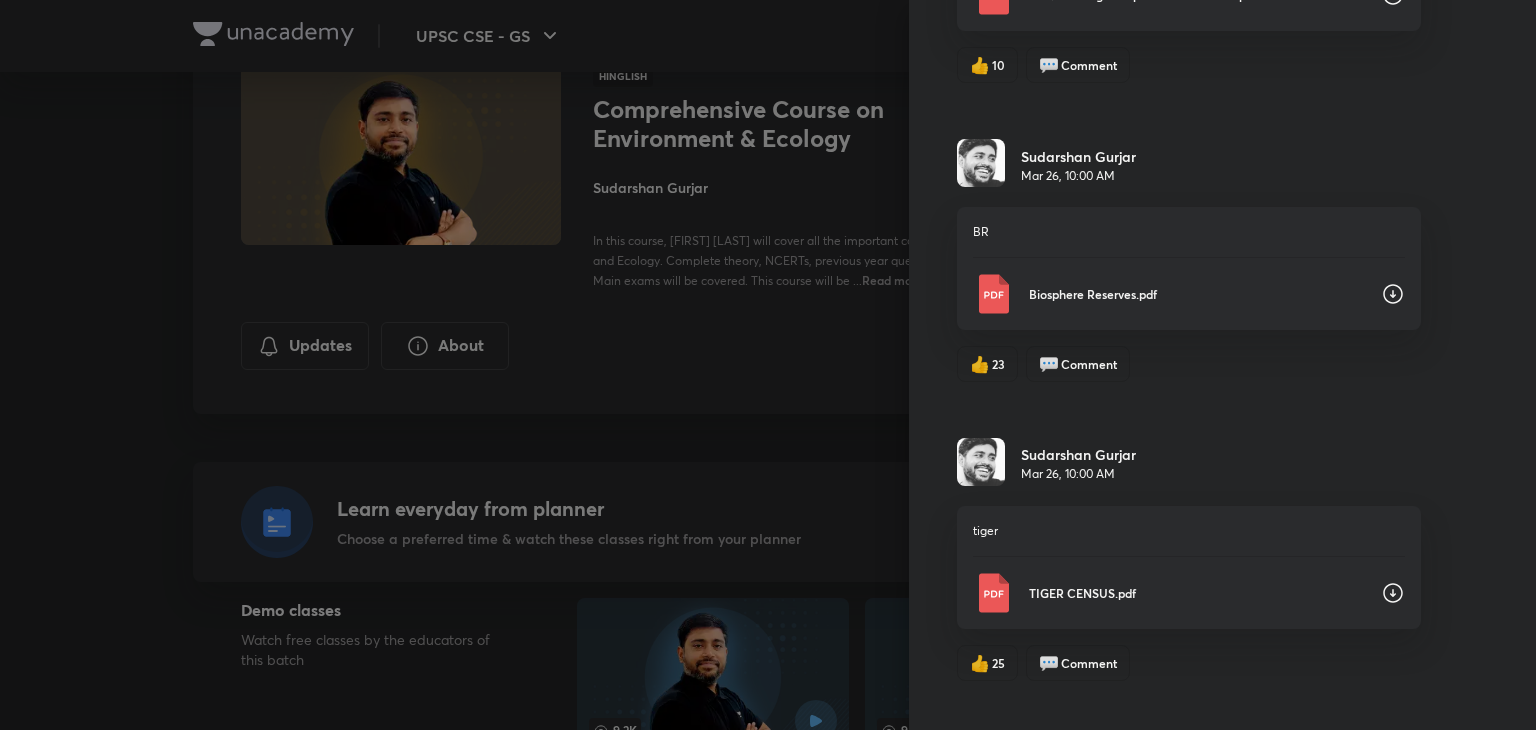 click 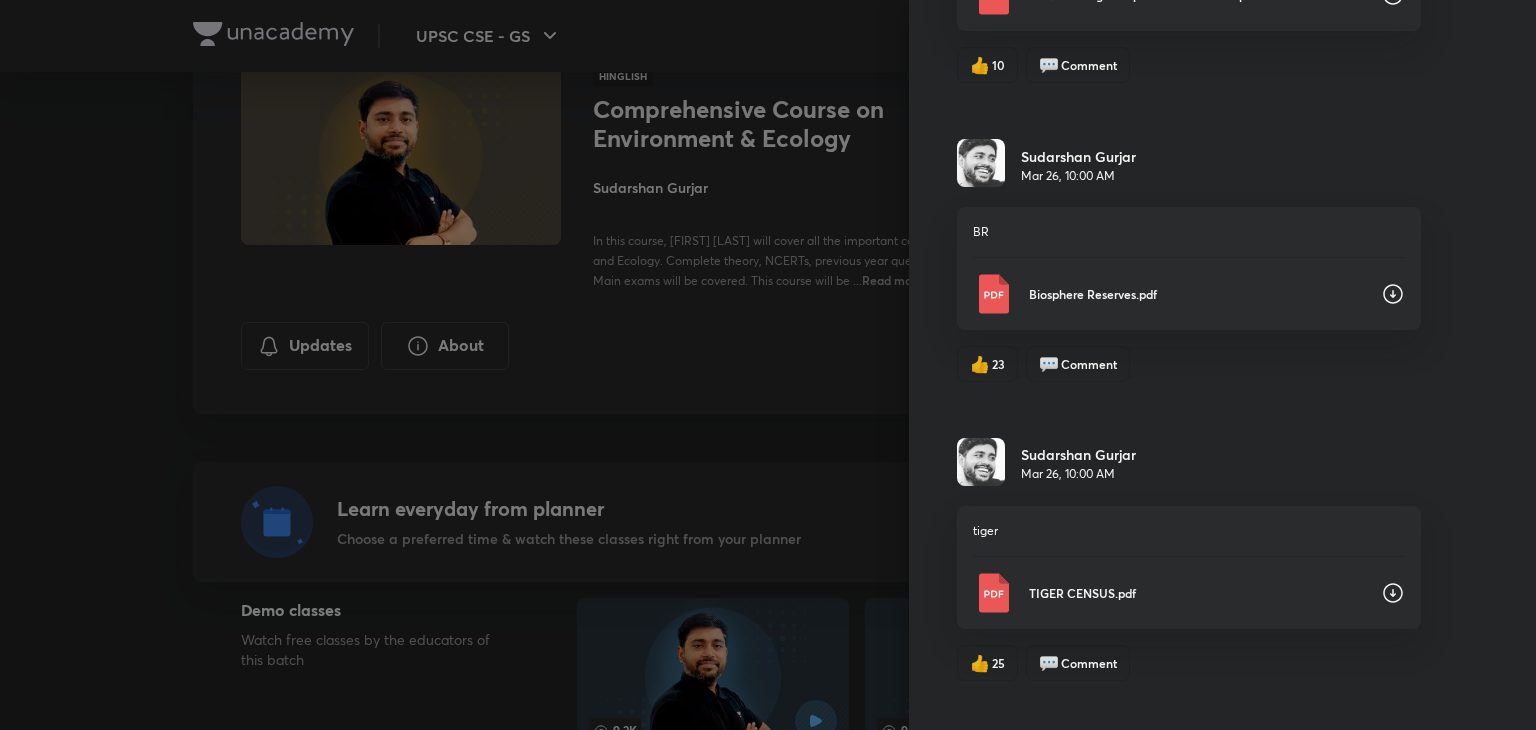 click 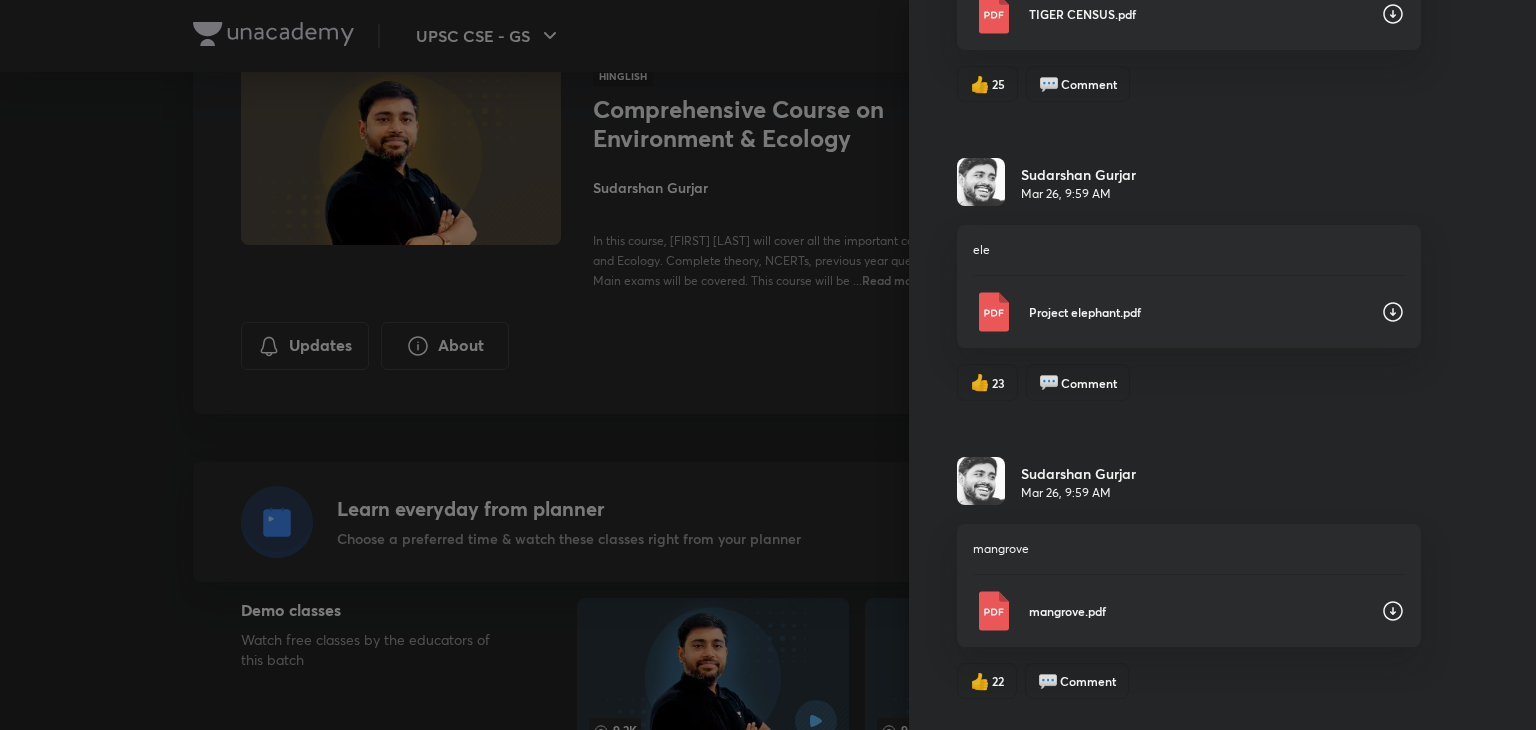 scroll, scrollTop: 1293, scrollLeft: 0, axis: vertical 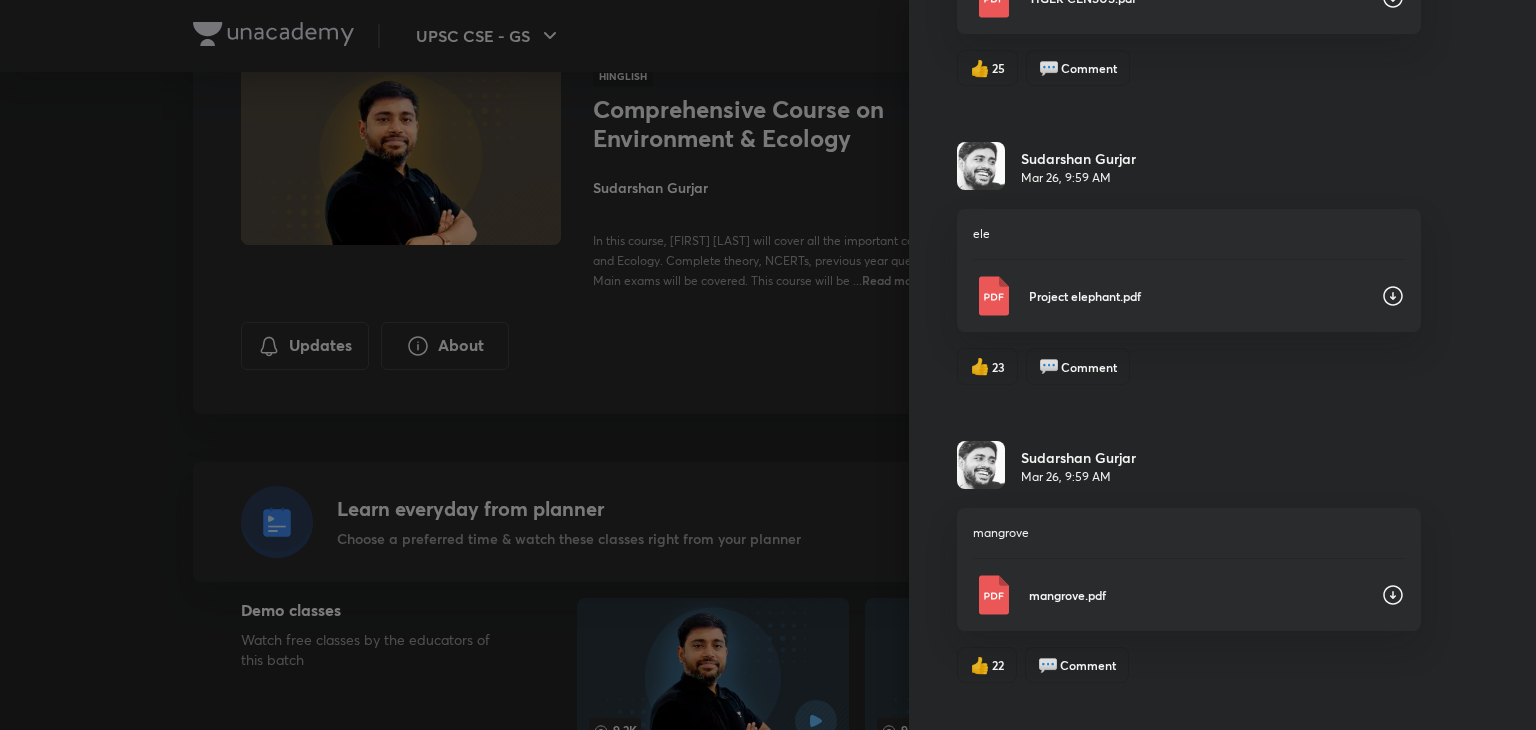 click 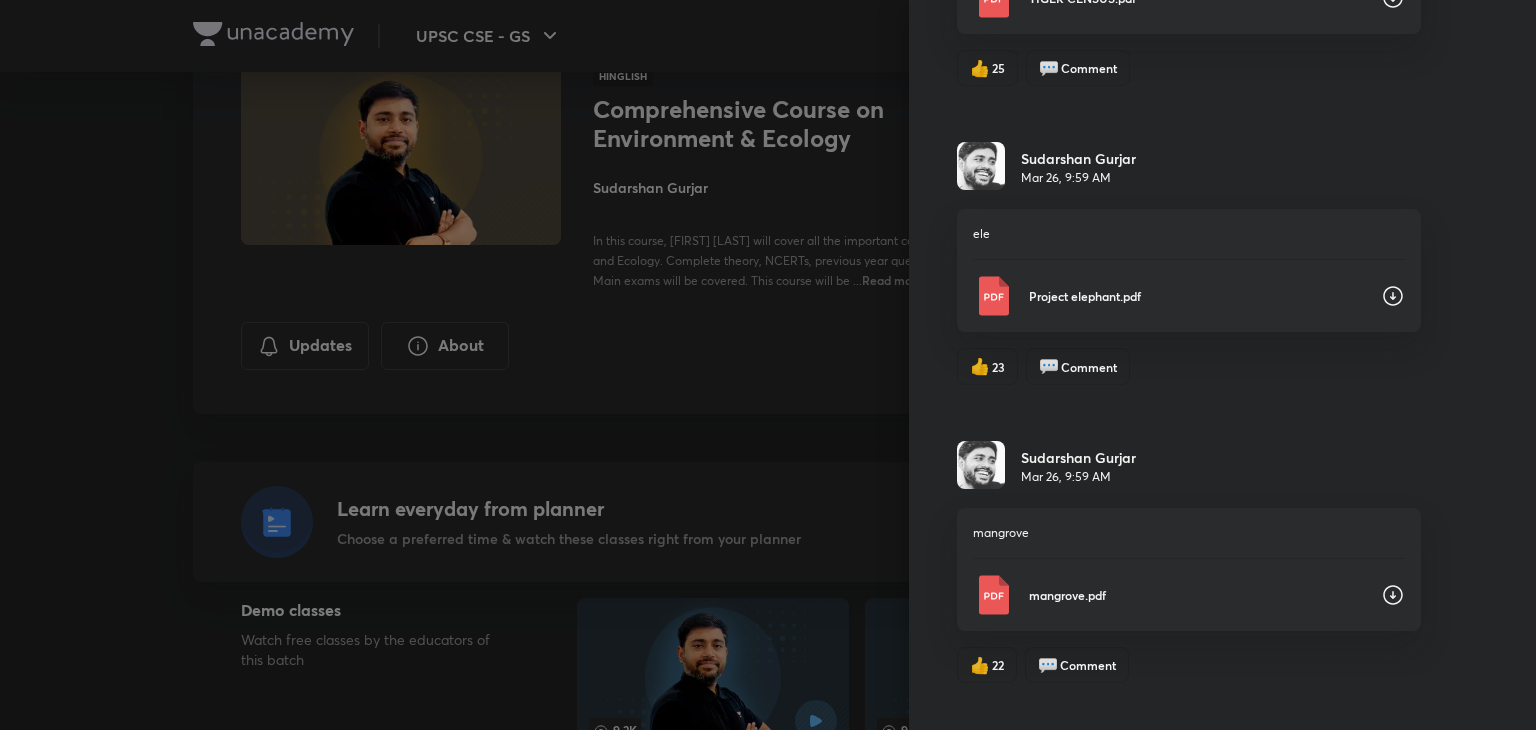 click 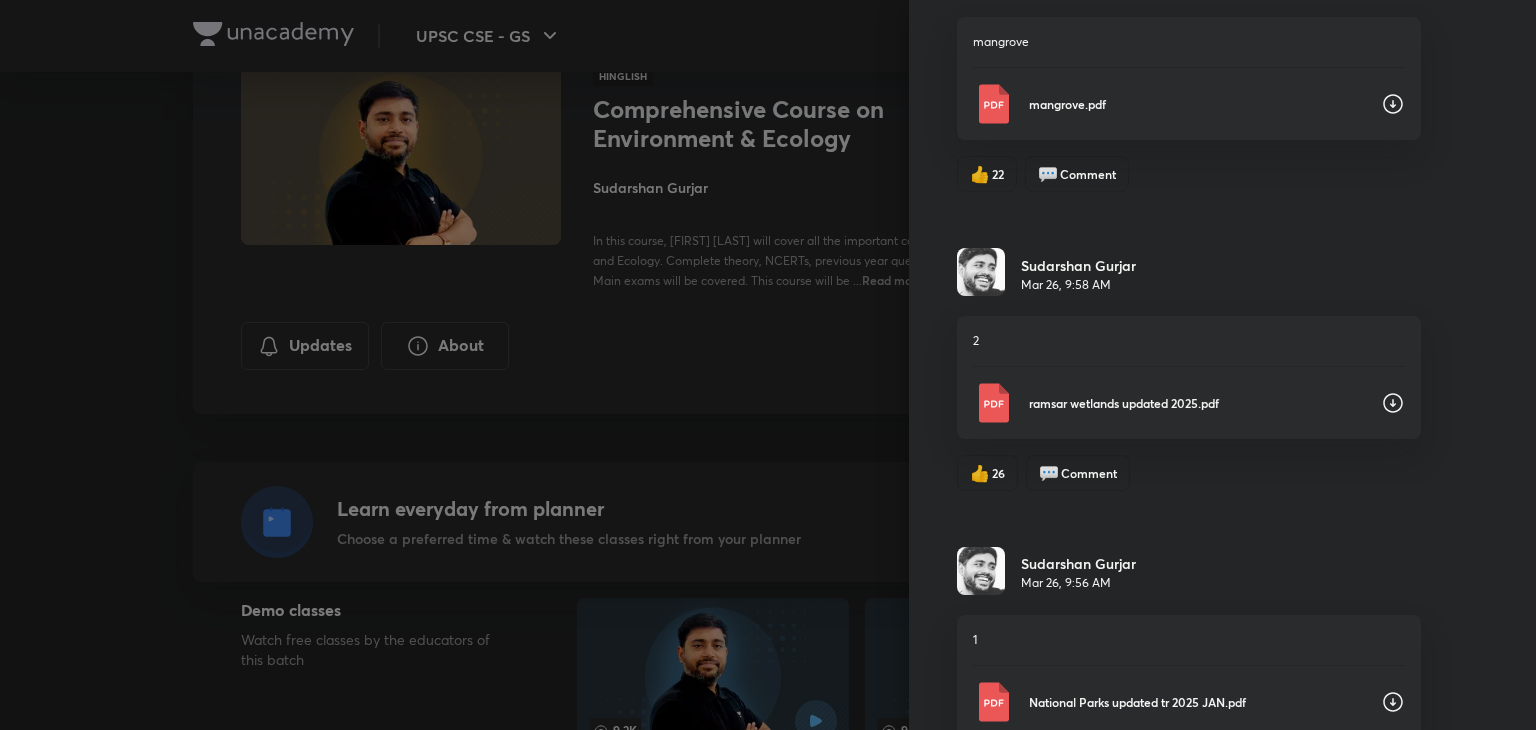 scroll, scrollTop: 1863, scrollLeft: 0, axis: vertical 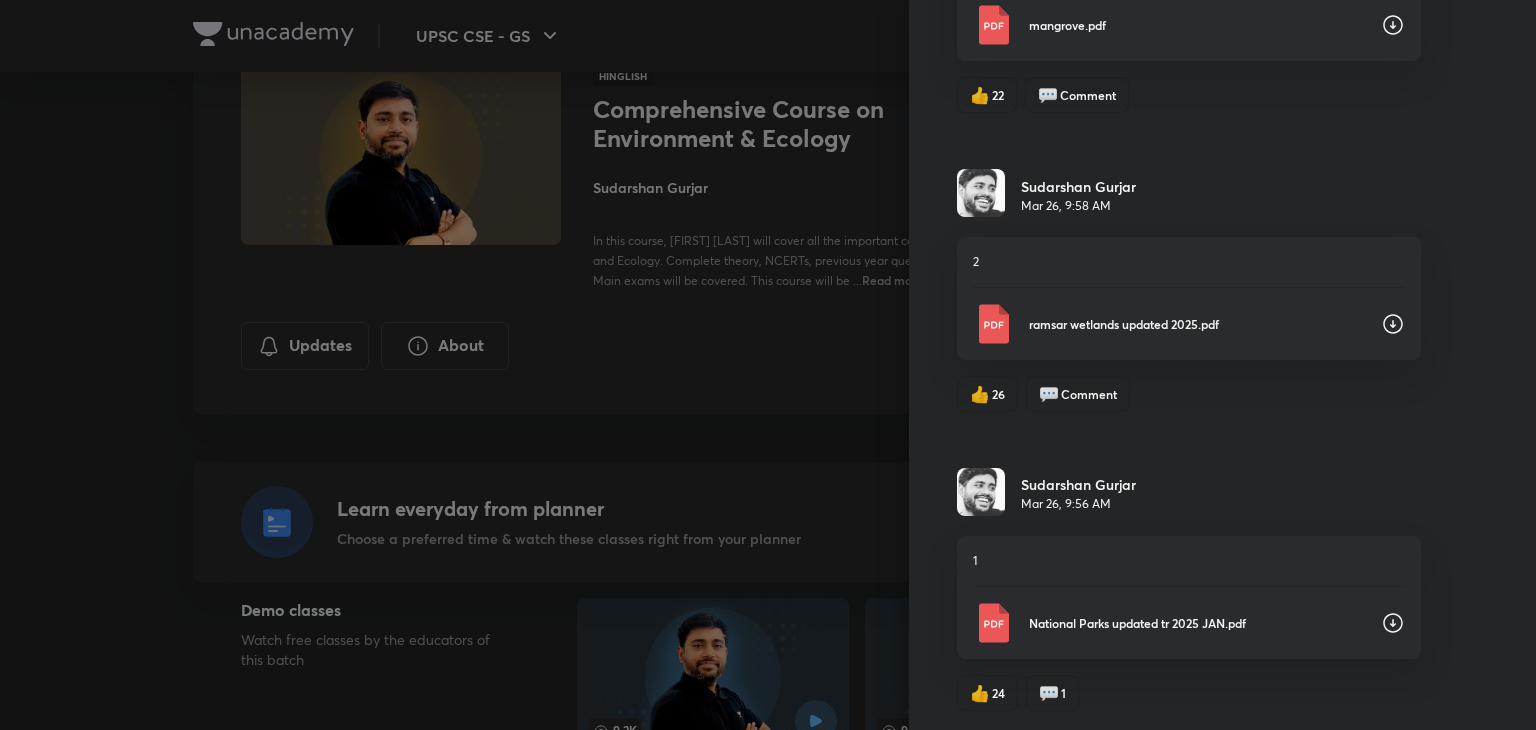 click 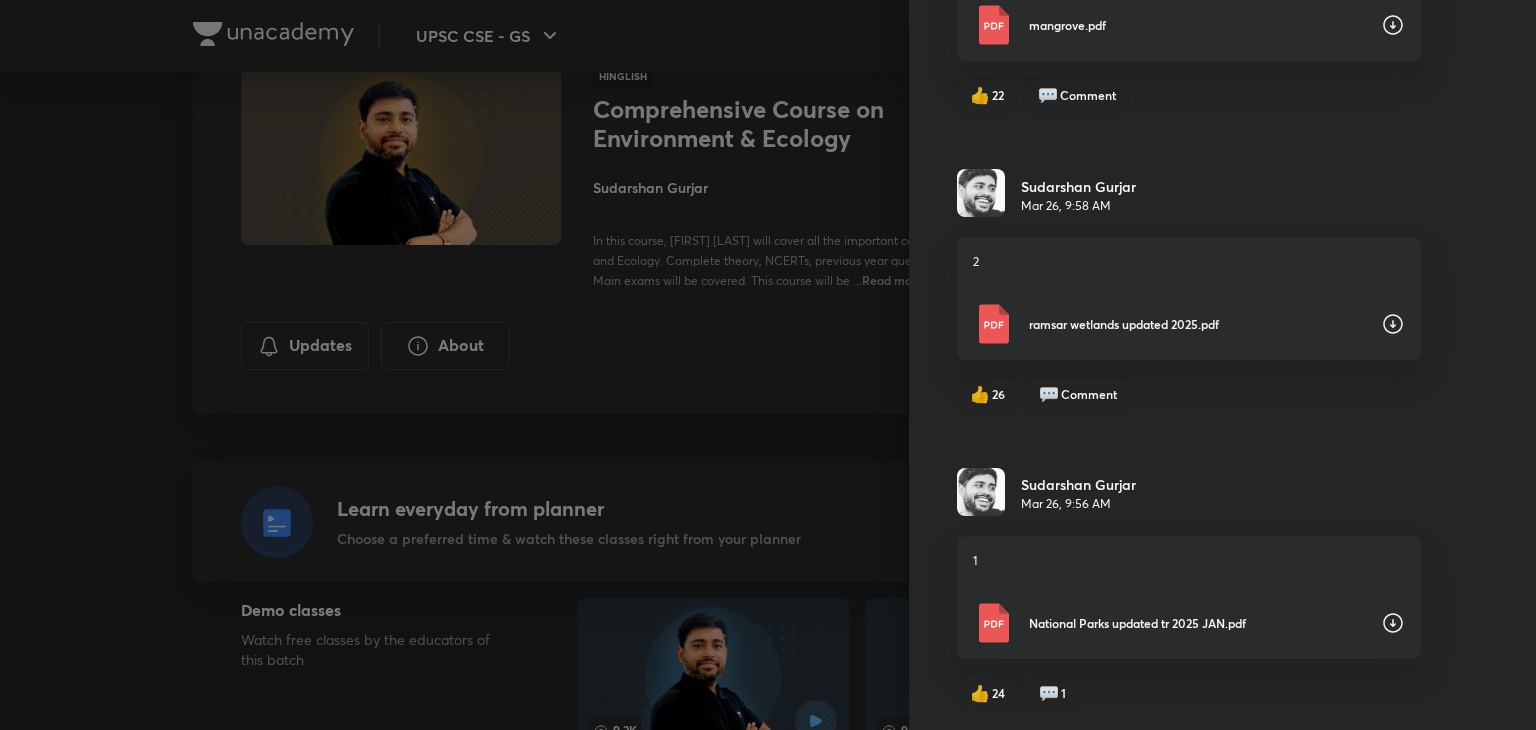 click 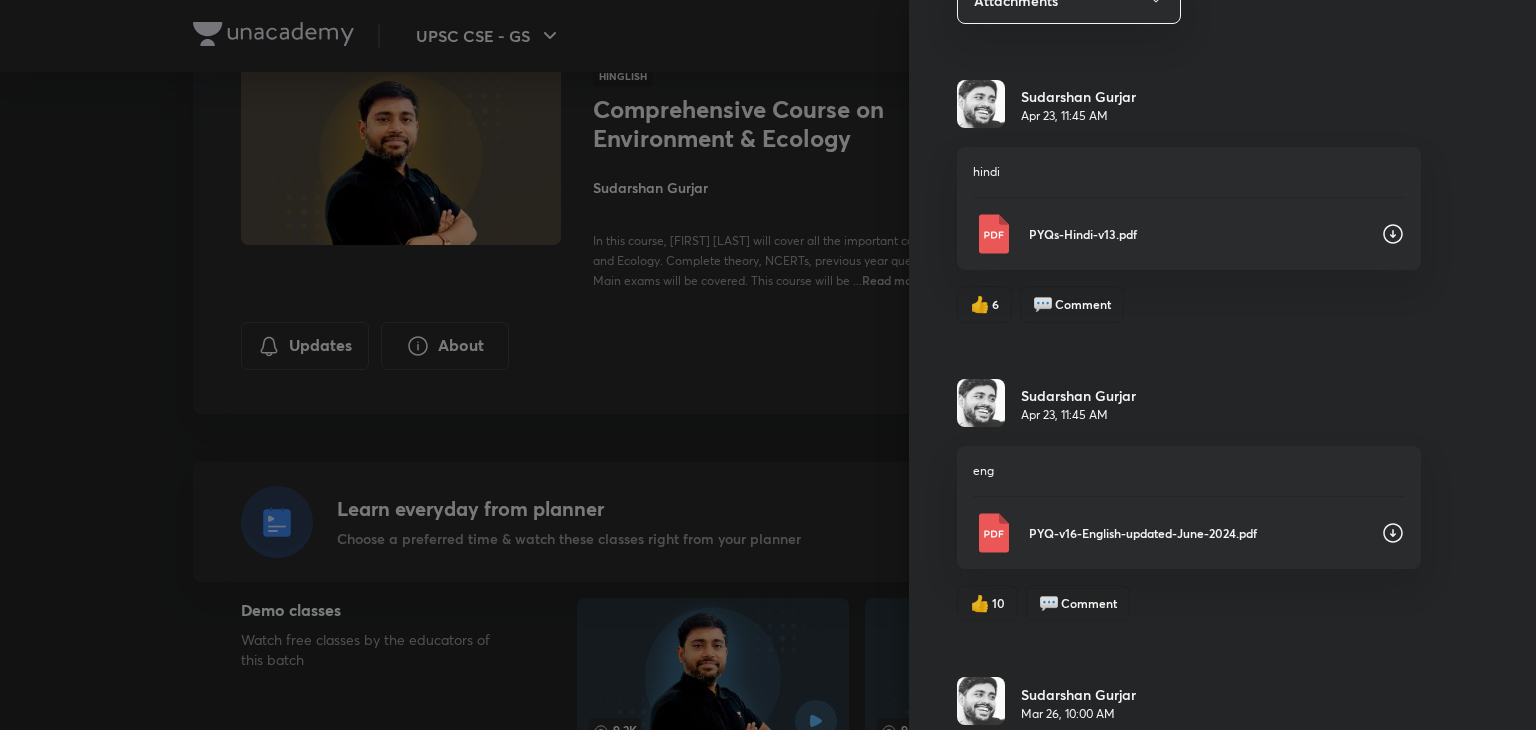 scroll, scrollTop: 0, scrollLeft: 0, axis: both 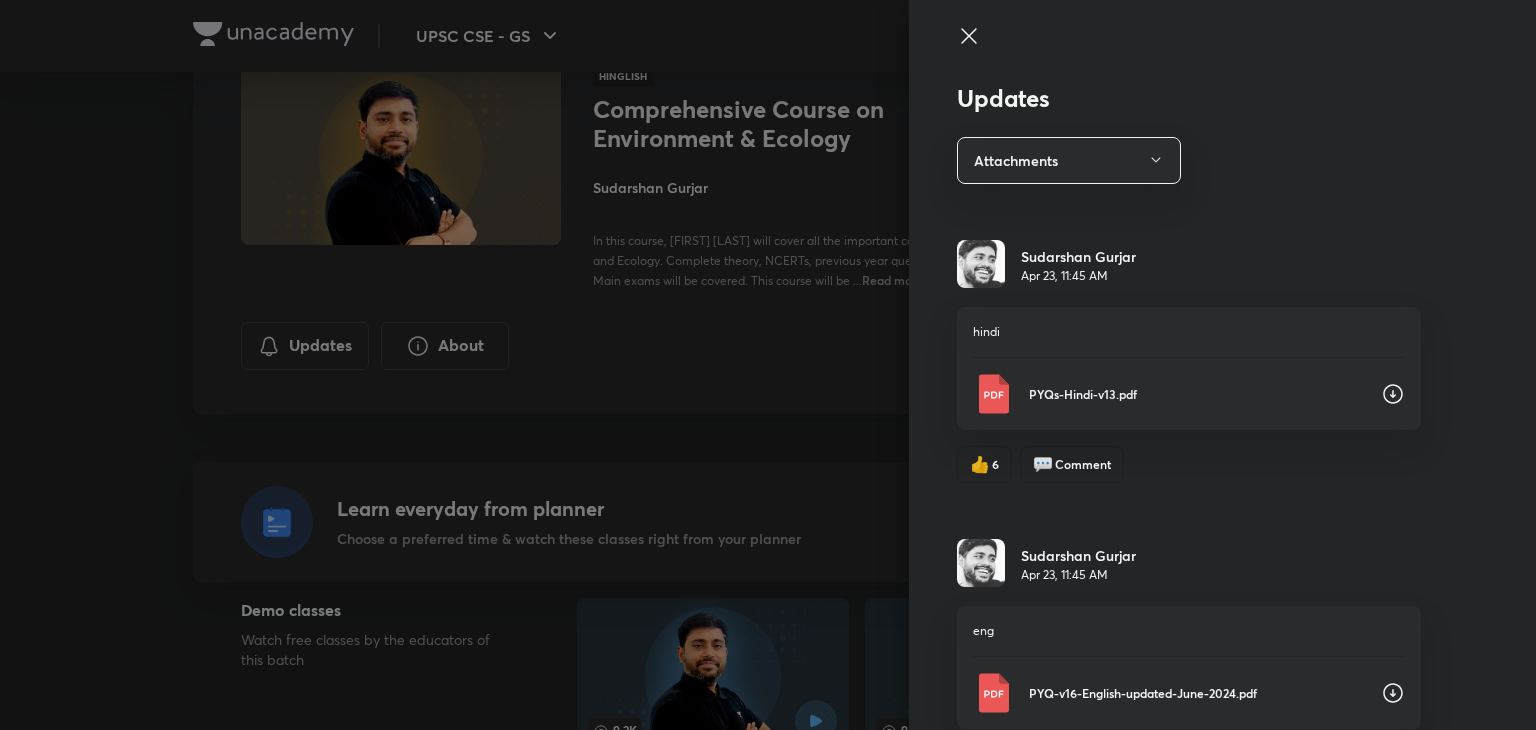 click at bounding box center (768, 365) 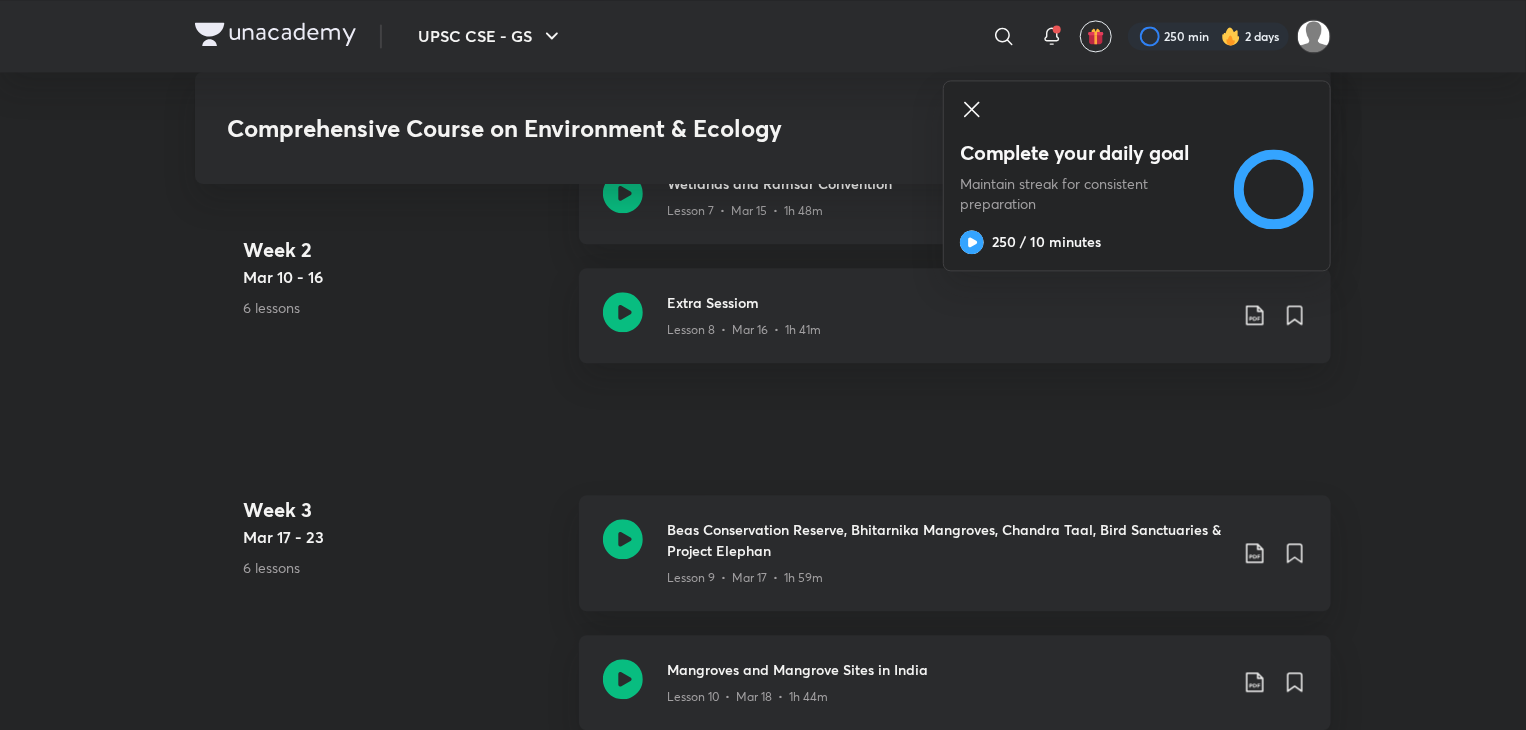 scroll, scrollTop: 2197, scrollLeft: 0, axis: vertical 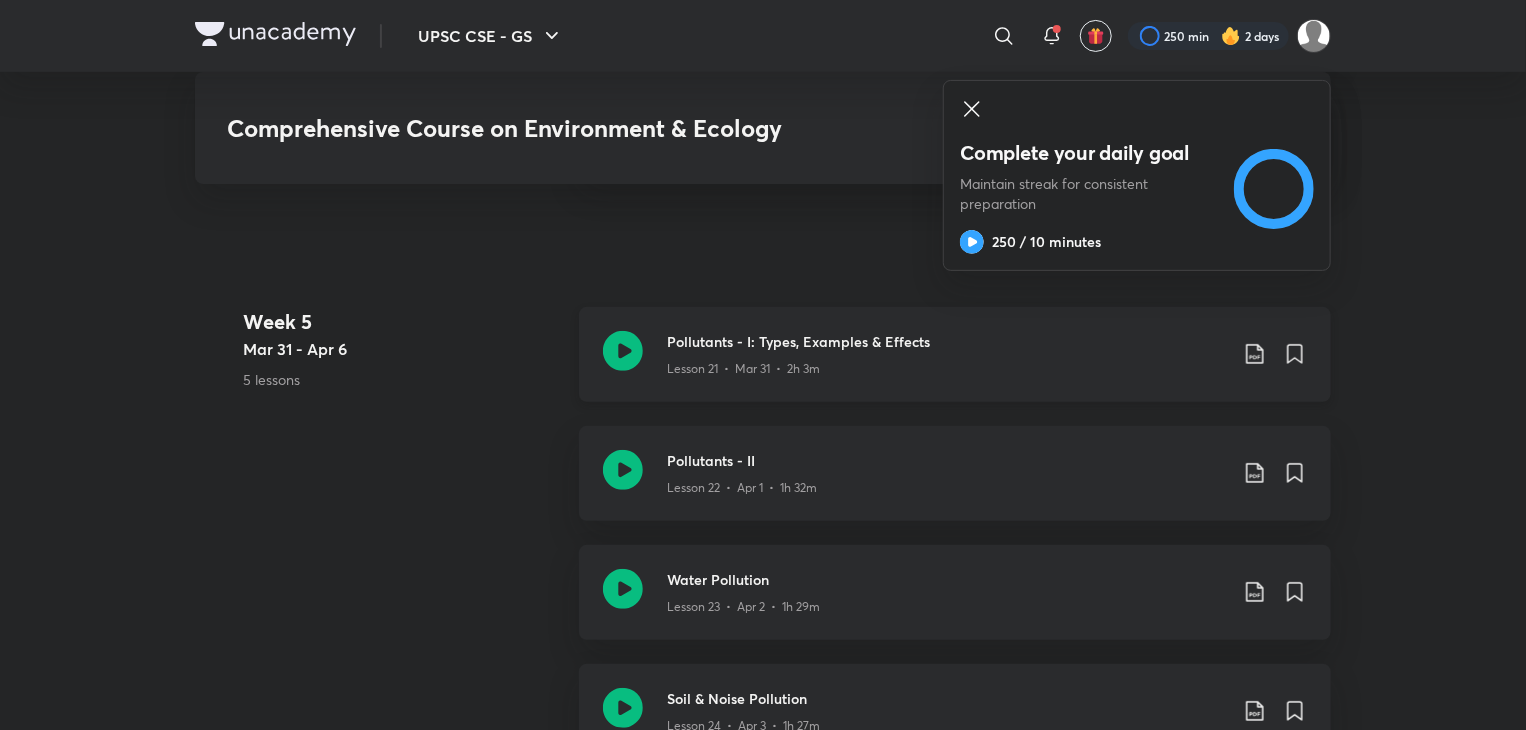 click 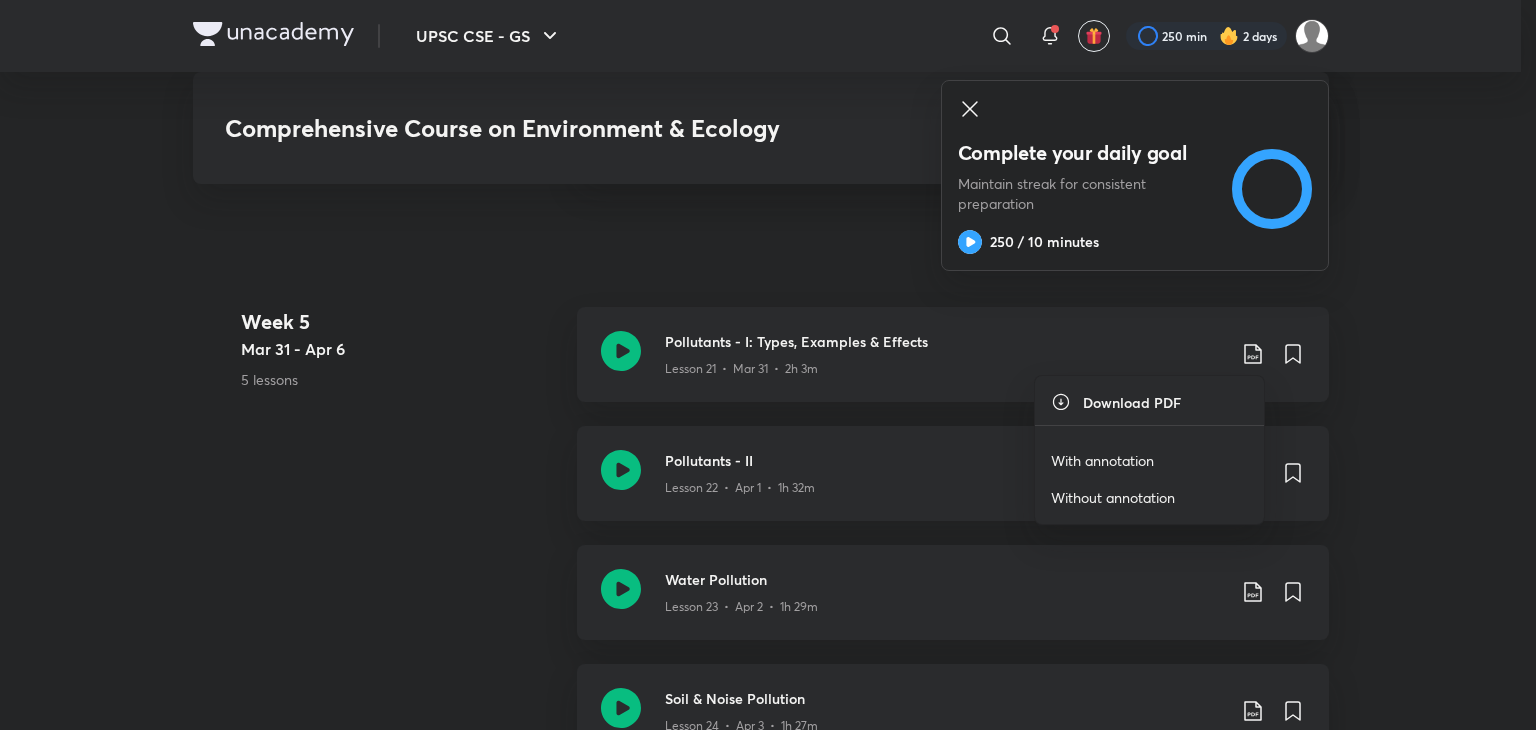 click on "Without annotation" at bounding box center (1113, 497) 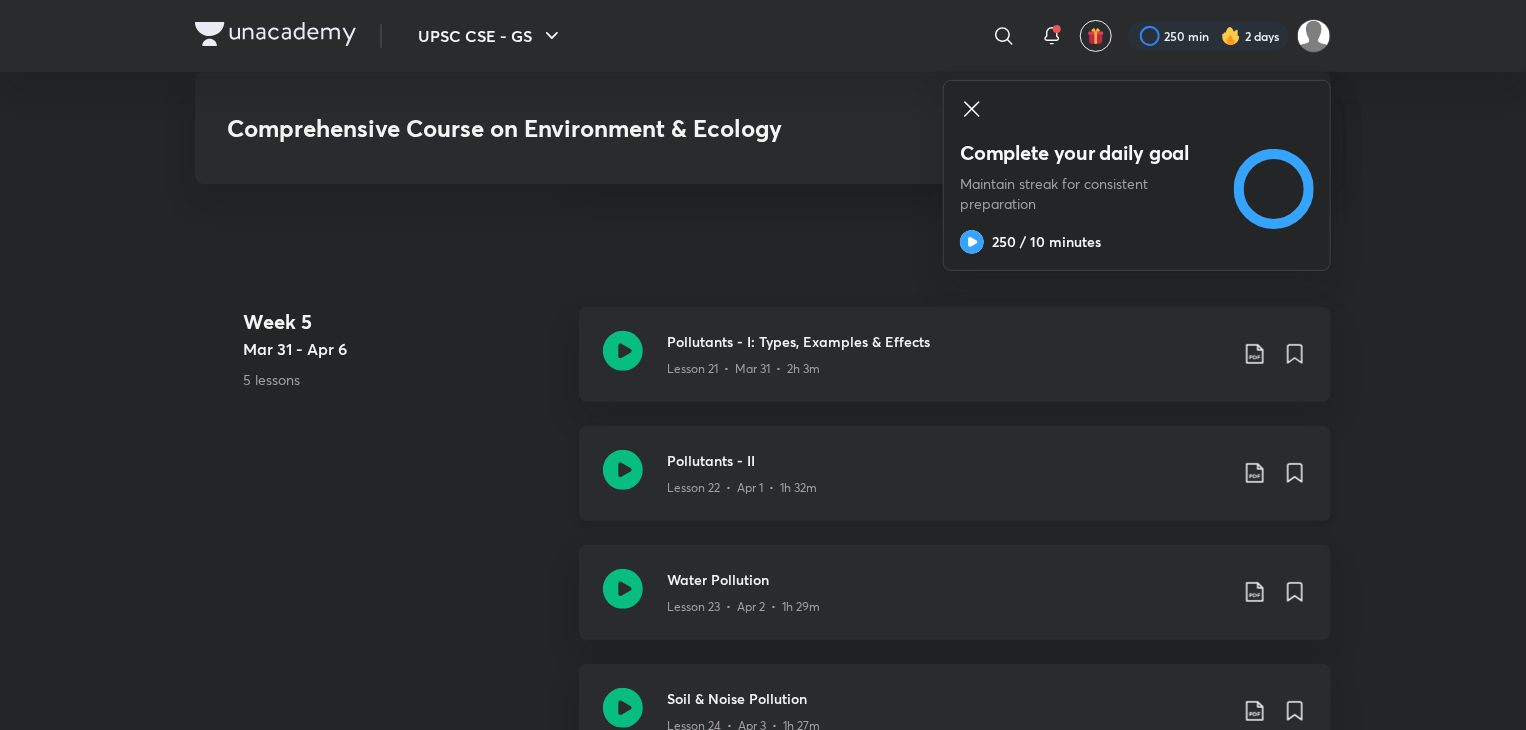 click 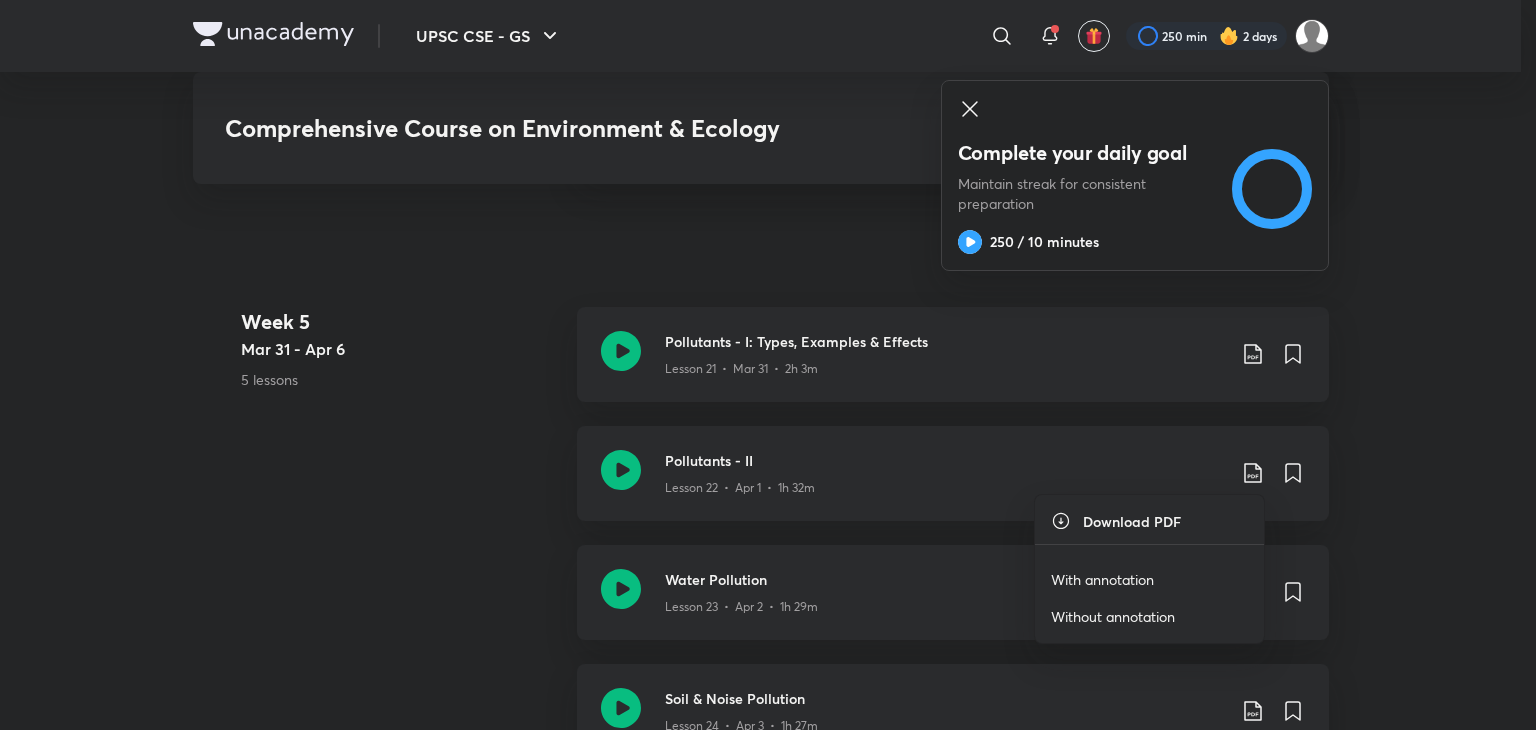 click on "Without annotation" at bounding box center [1113, 616] 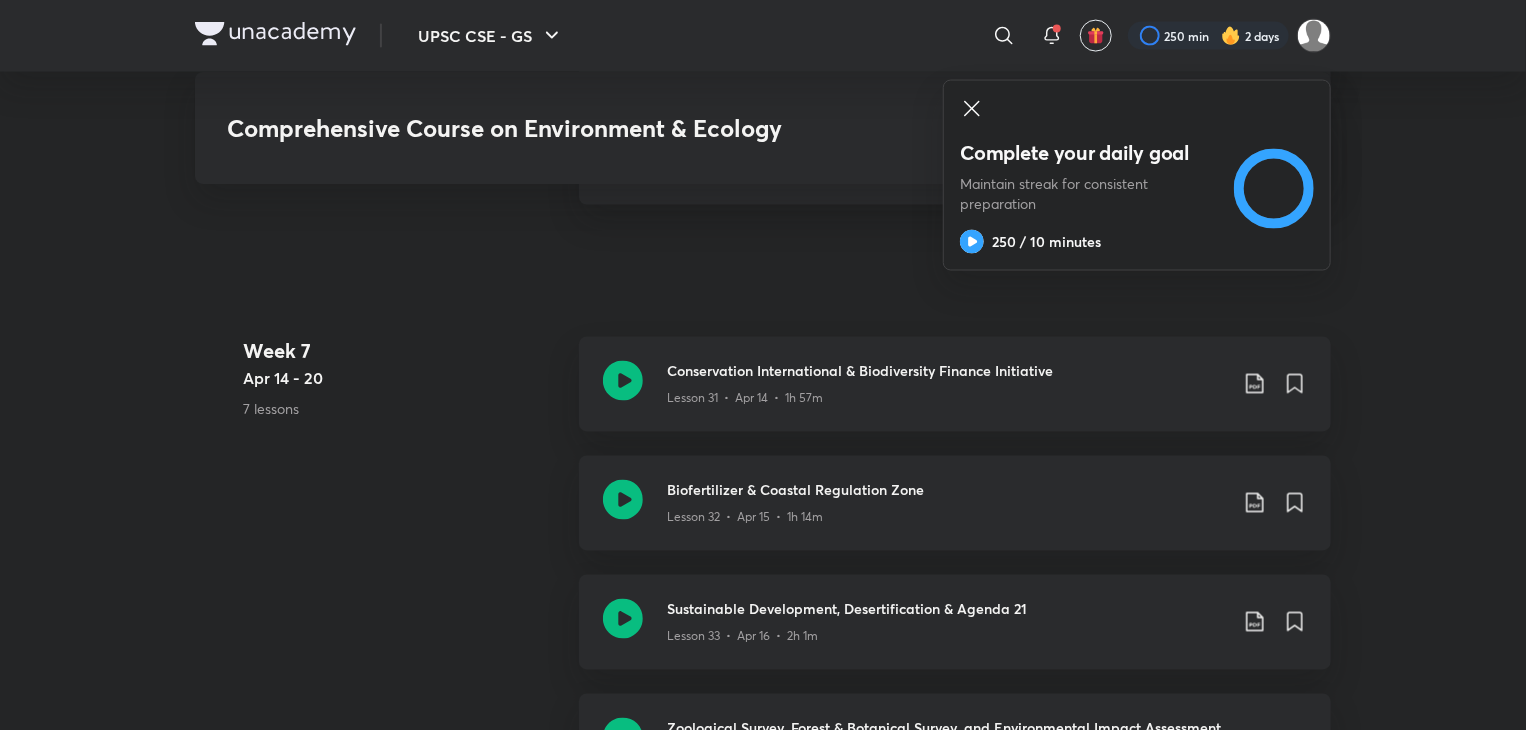 scroll, scrollTop: 5440, scrollLeft: 0, axis: vertical 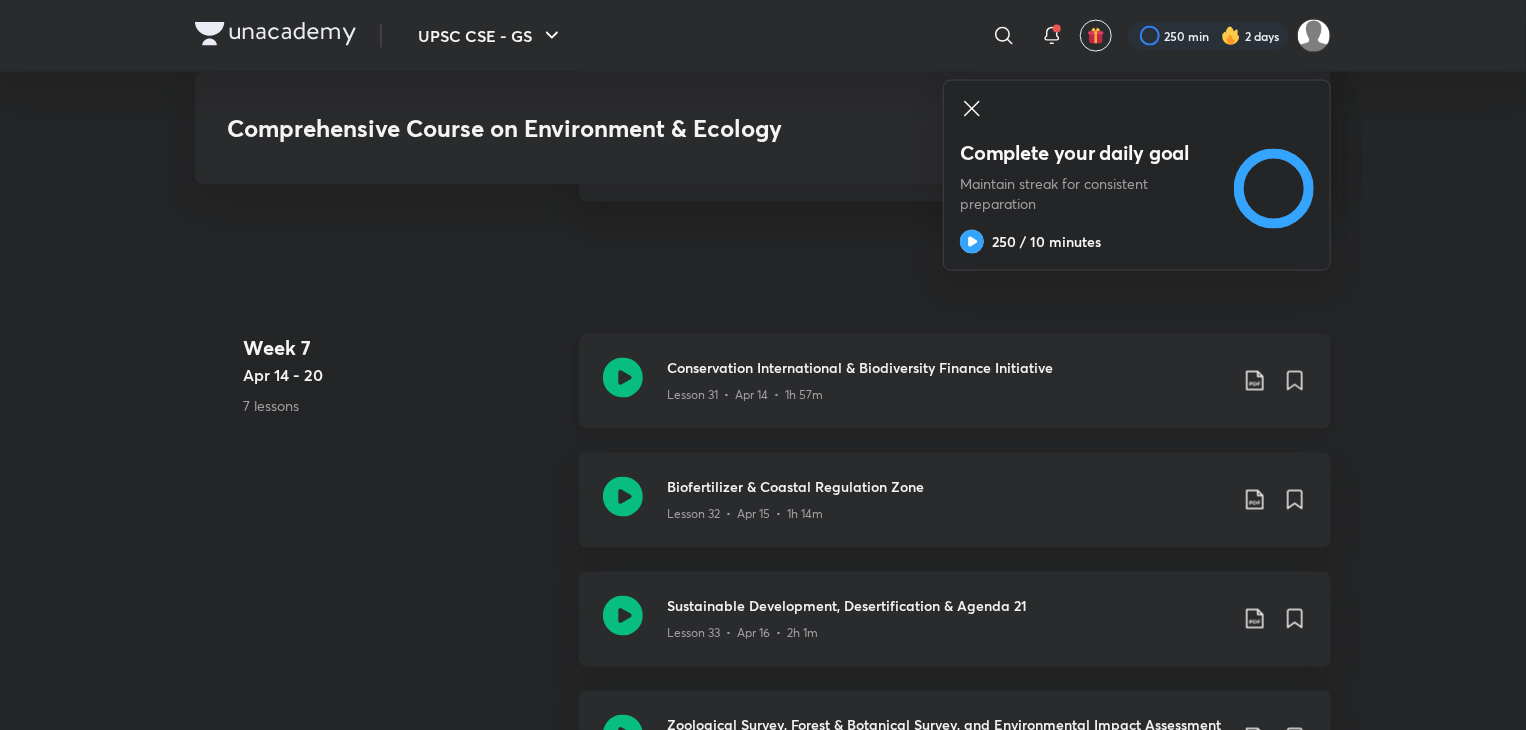 click 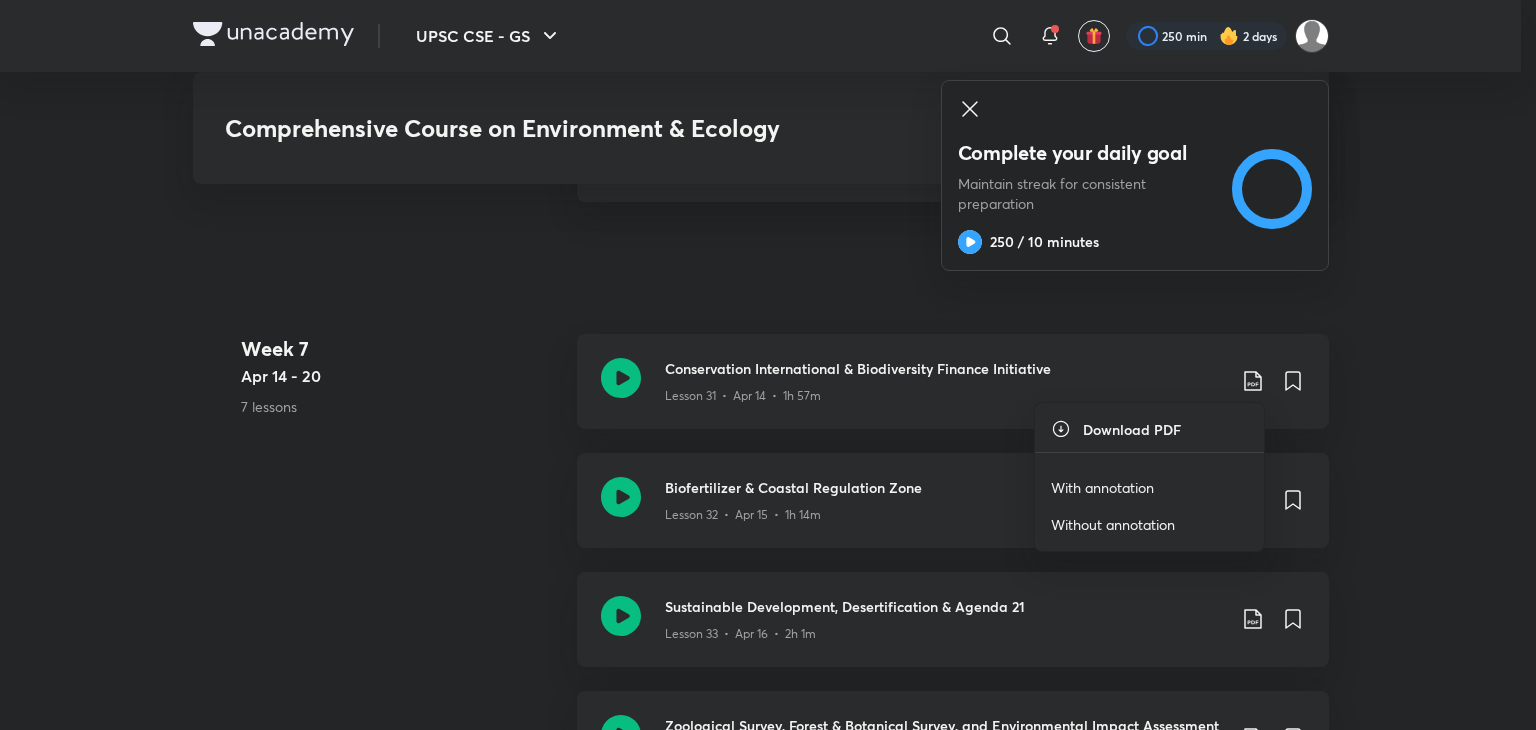 click on "Without annotation" at bounding box center (1113, 524) 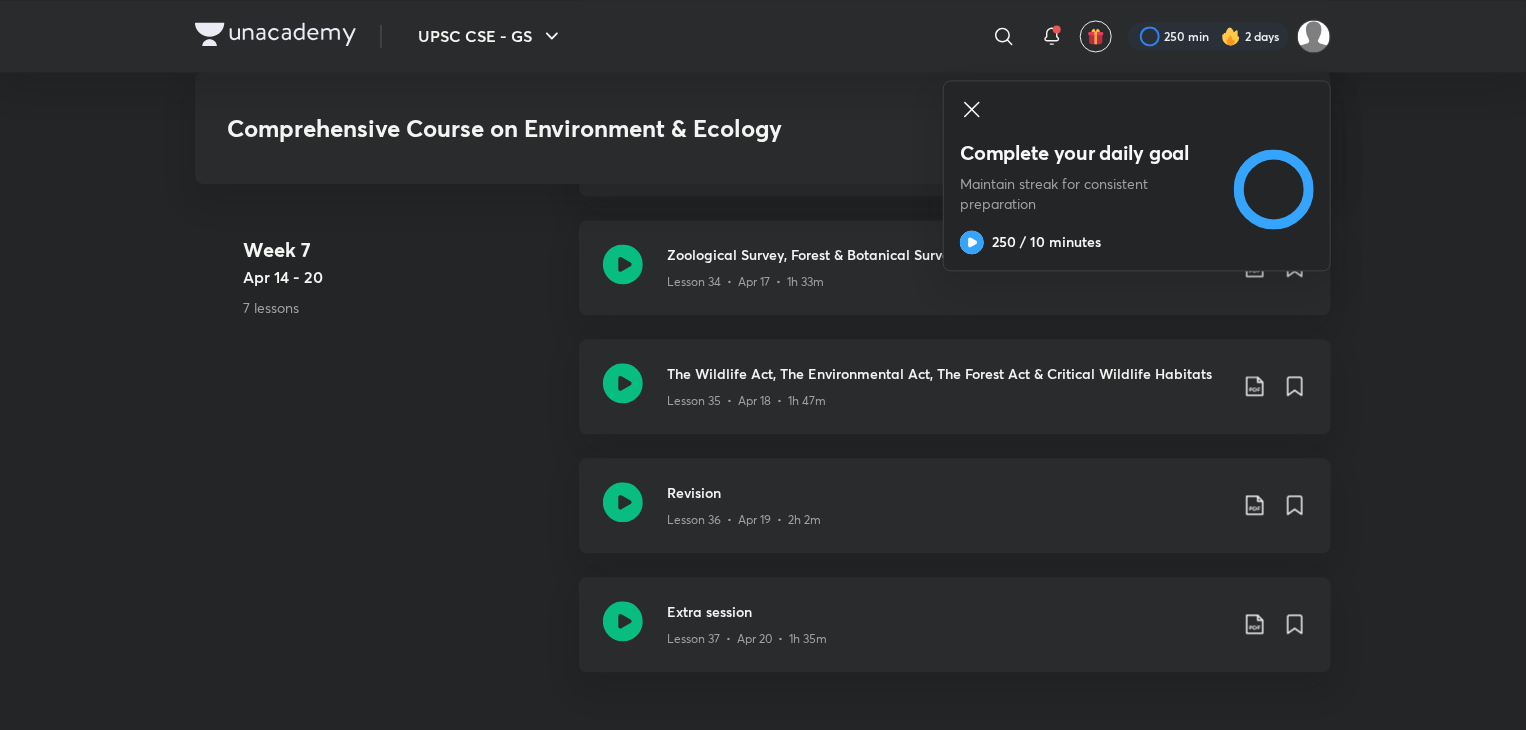 scroll, scrollTop: 5891, scrollLeft: 0, axis: vertical 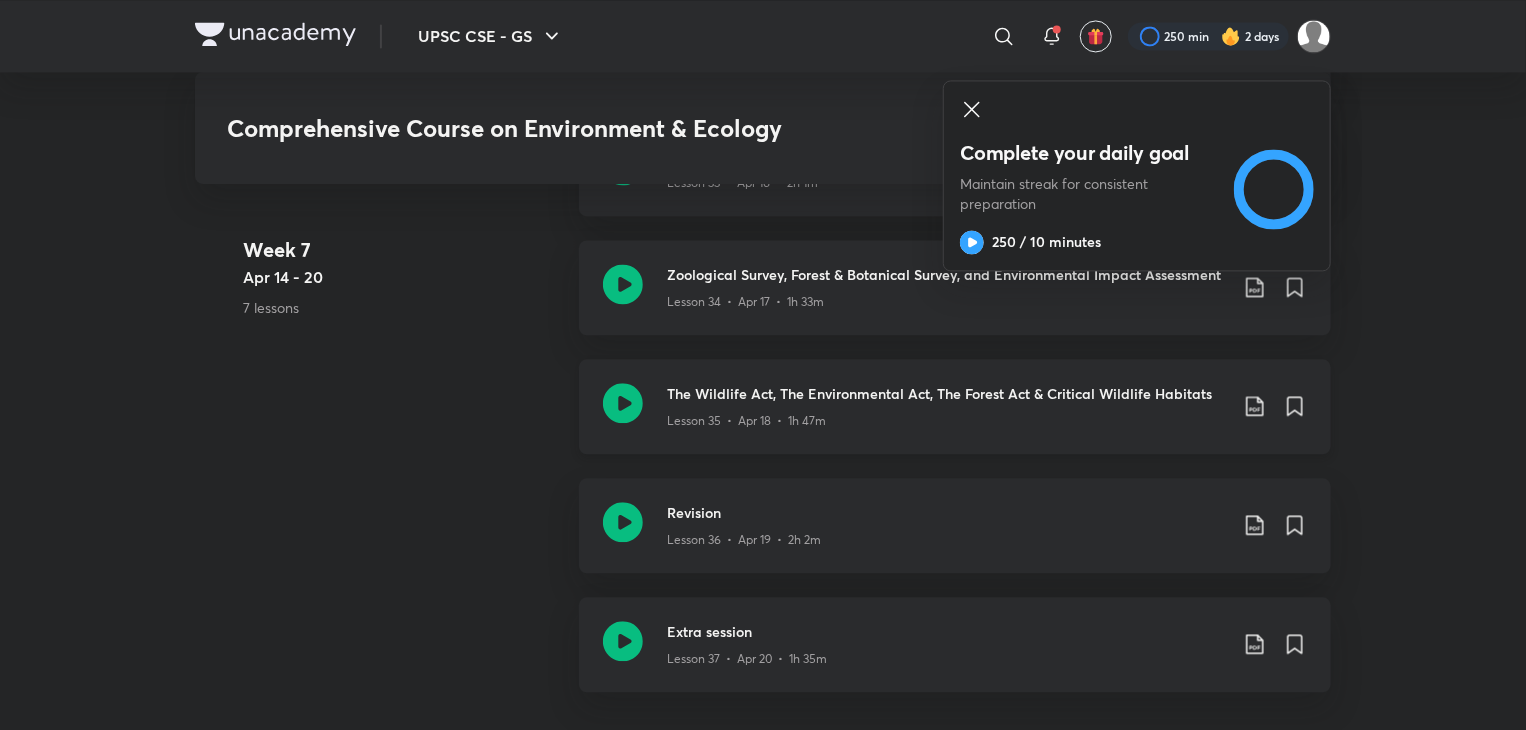 click 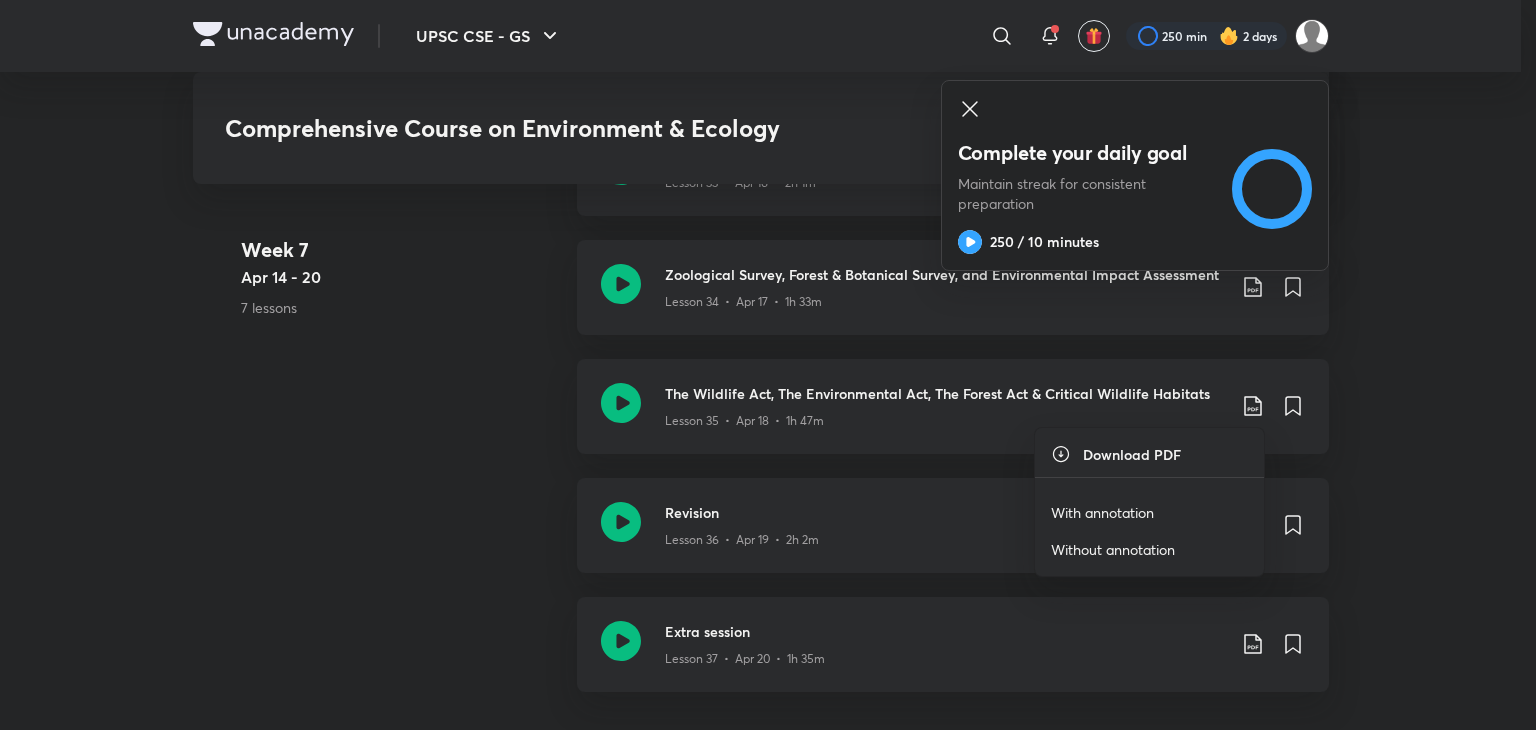 click on "Without annotation" at bounding box center [1113, 549] 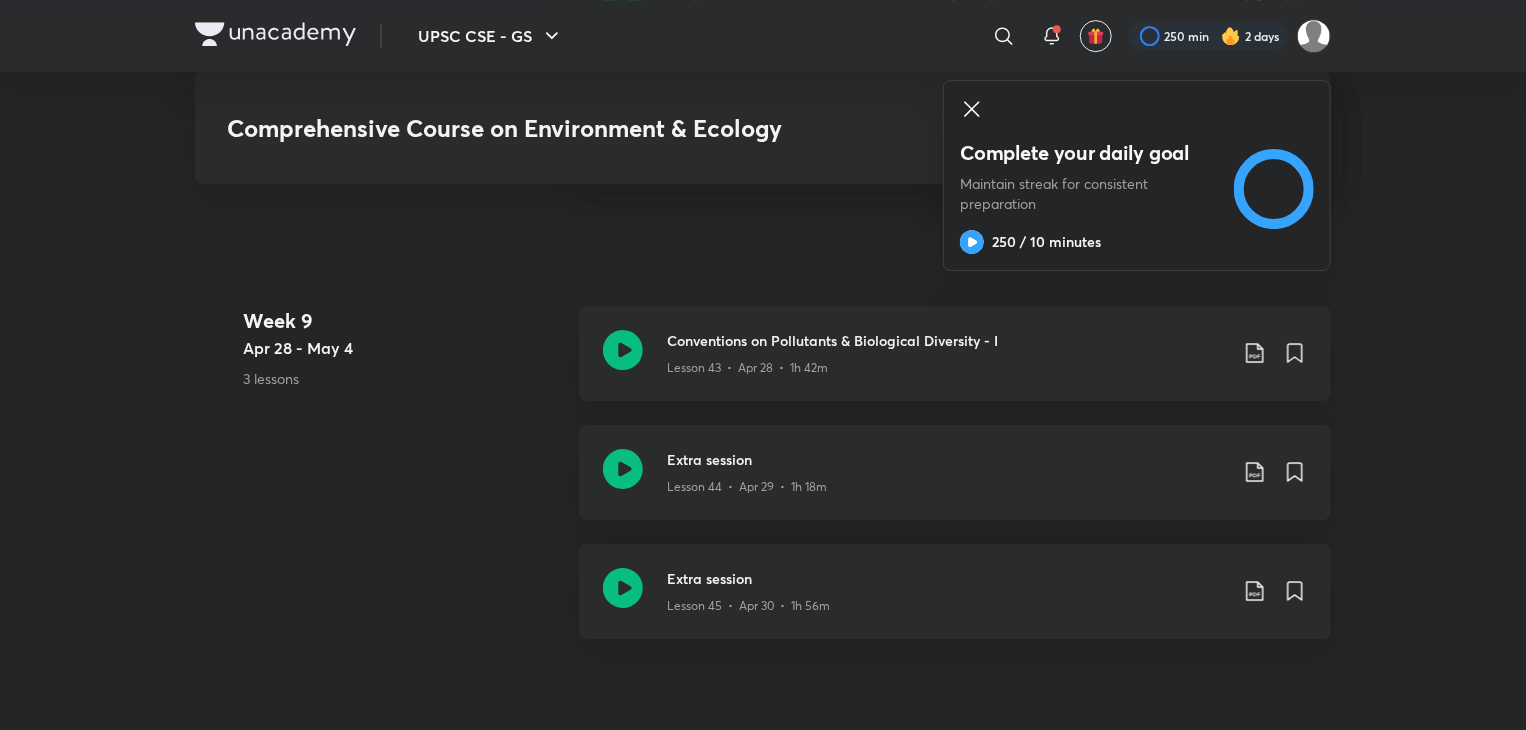 scroll, scrollTop: 7051, scrollLeft: 0, axis: vertical 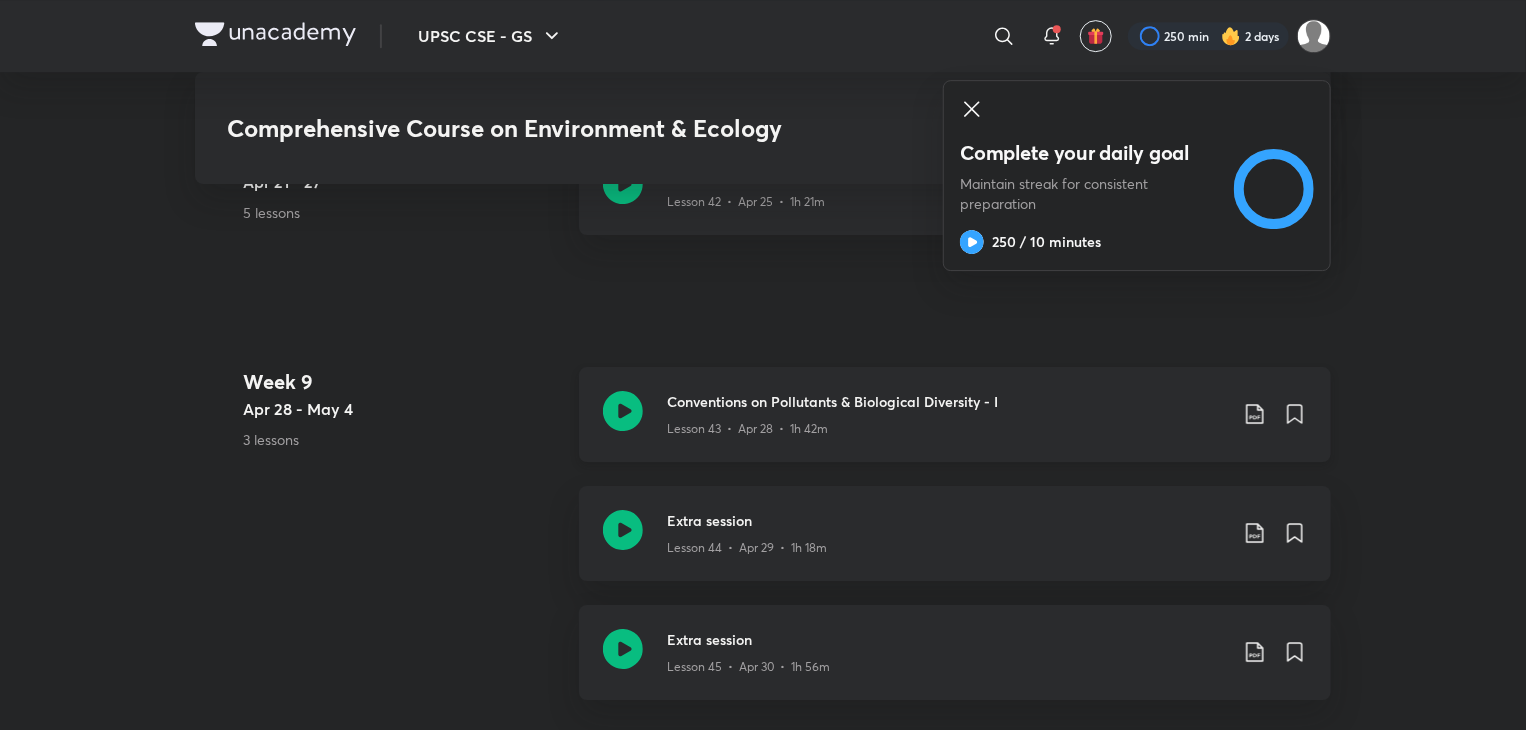 click 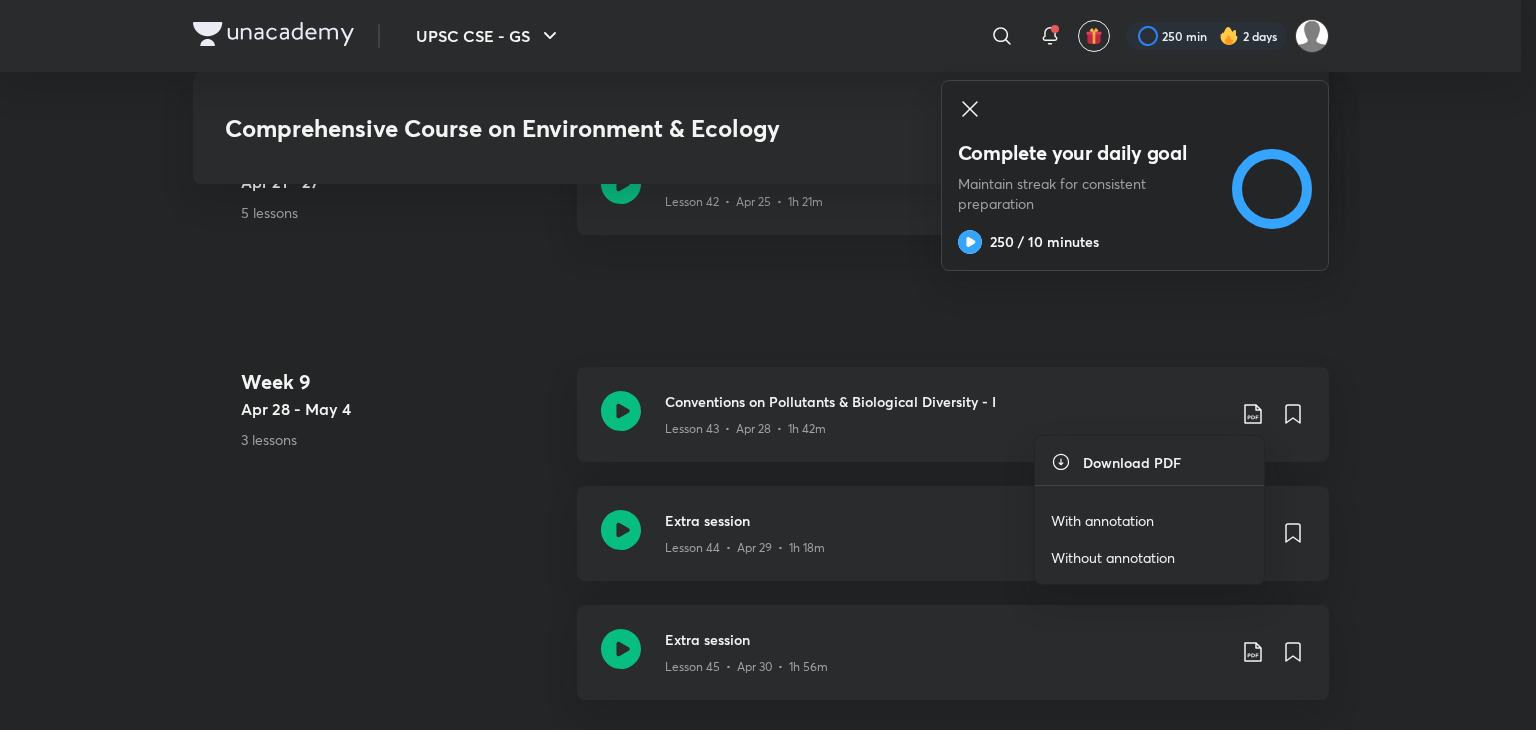click on "Without annotation" at bounding box center [1113, 557] 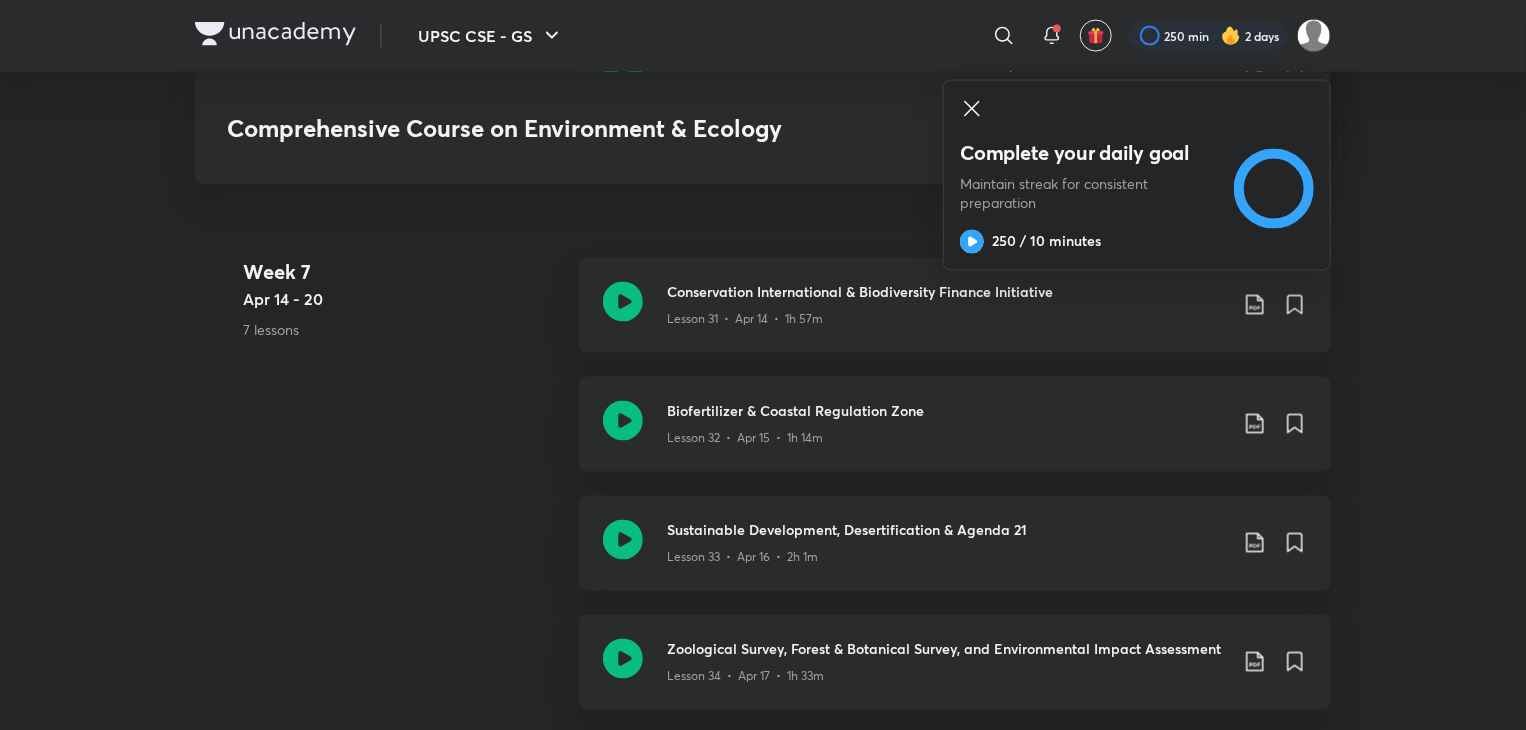 scroll, scrollTop: 5491, scrollLeft: 0, axis: vertical 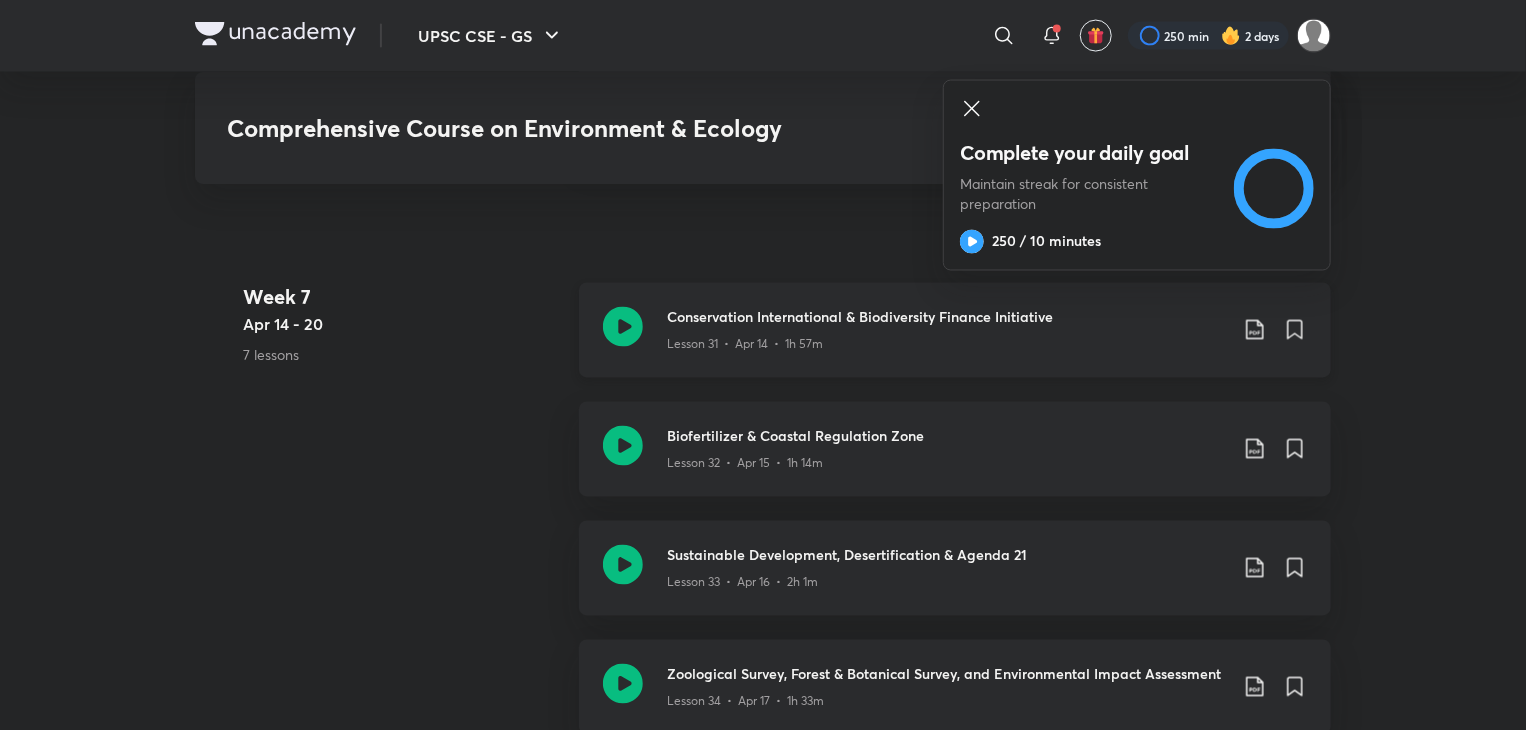 click 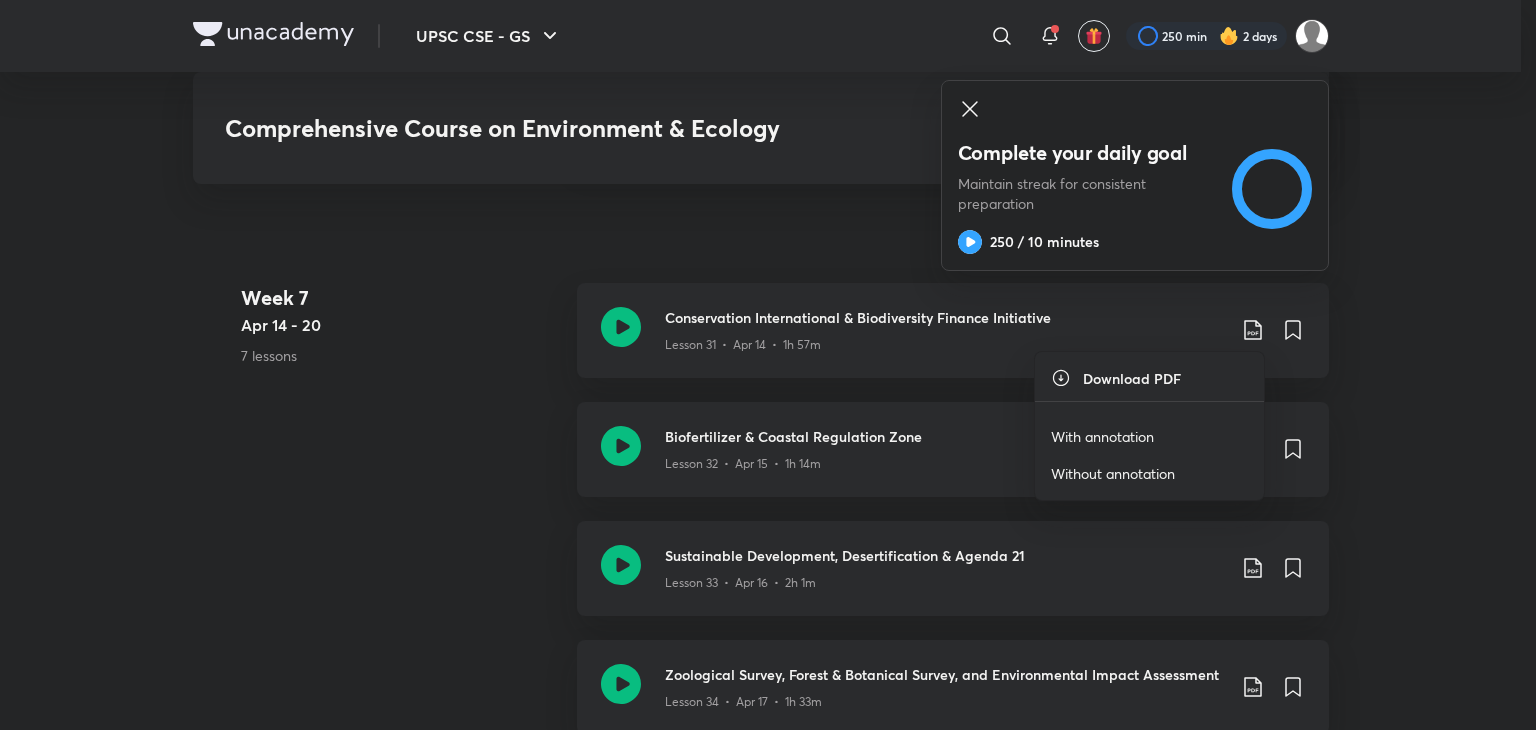 click on "Without annotation" at bounding box center [1113, 473] 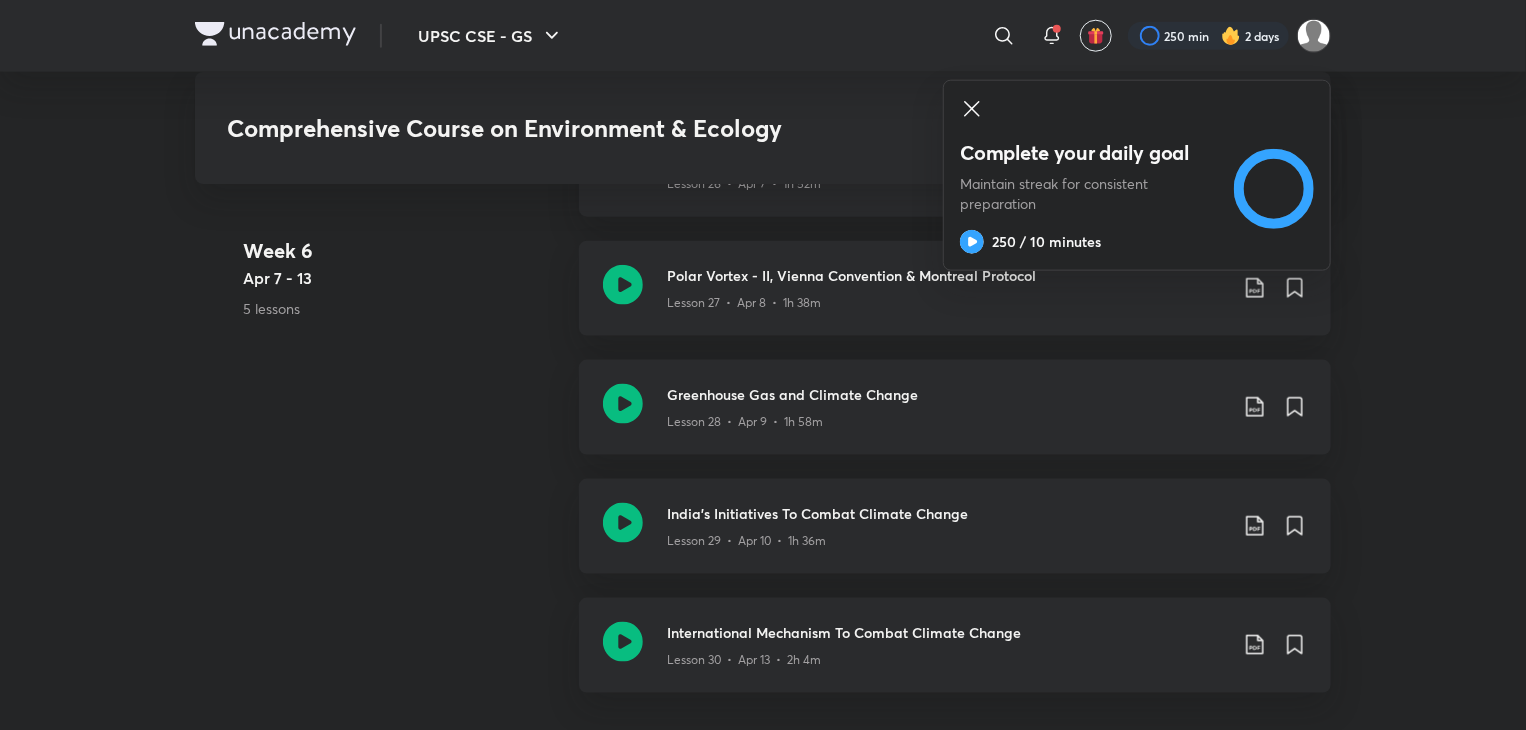 scroll, scrollTop: 4931, scrollLeft: 0, axis: vertical 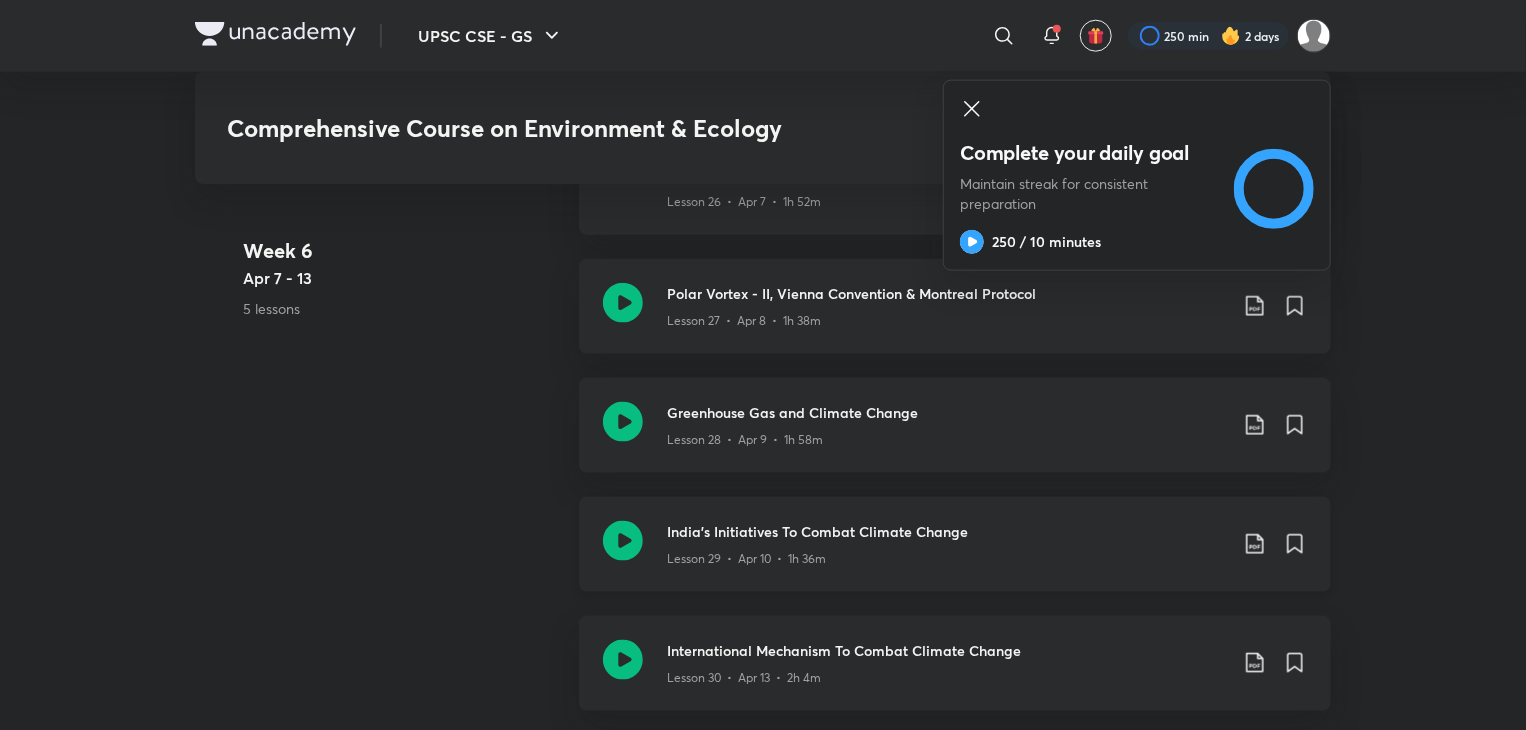 click 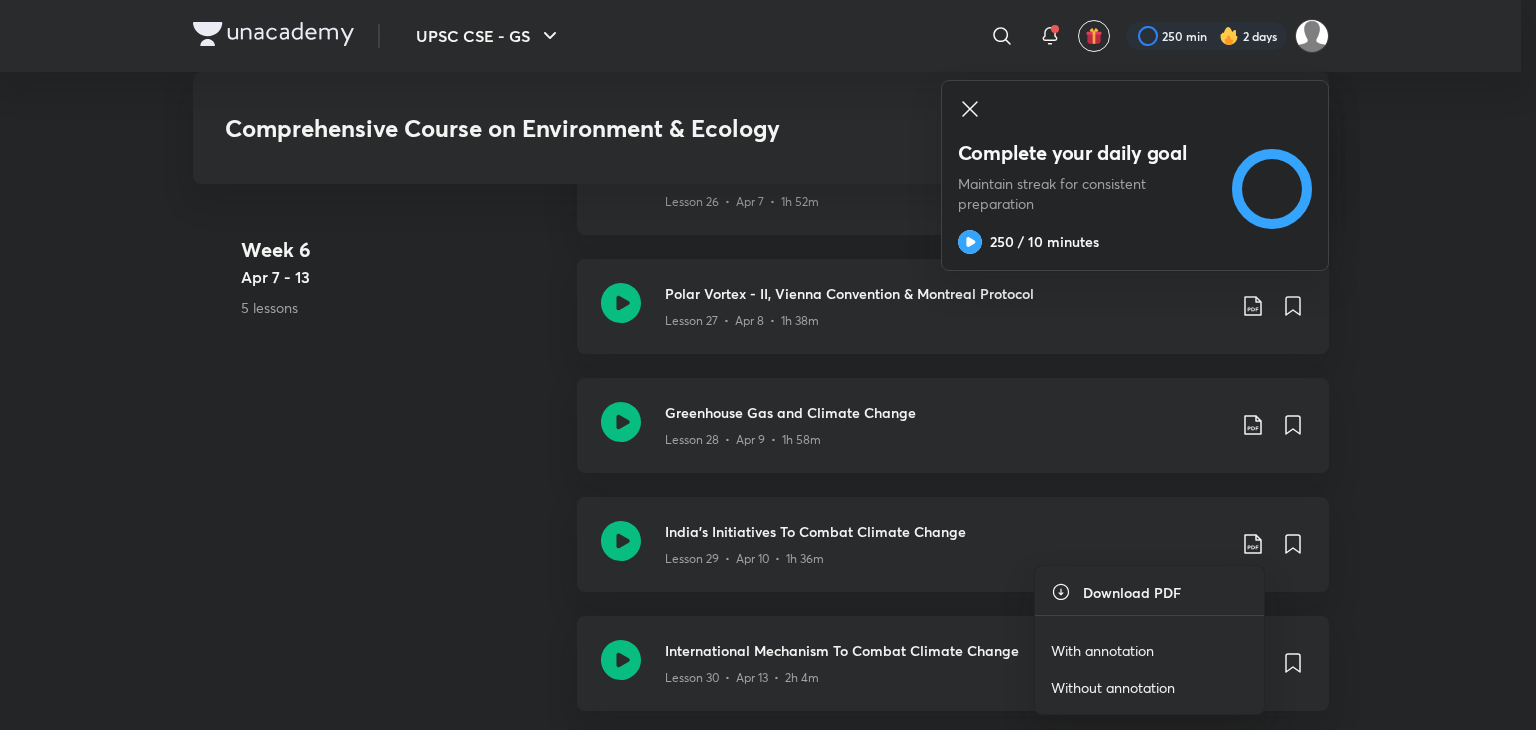click on "Without annotation" at bounding box center [1113, 687] 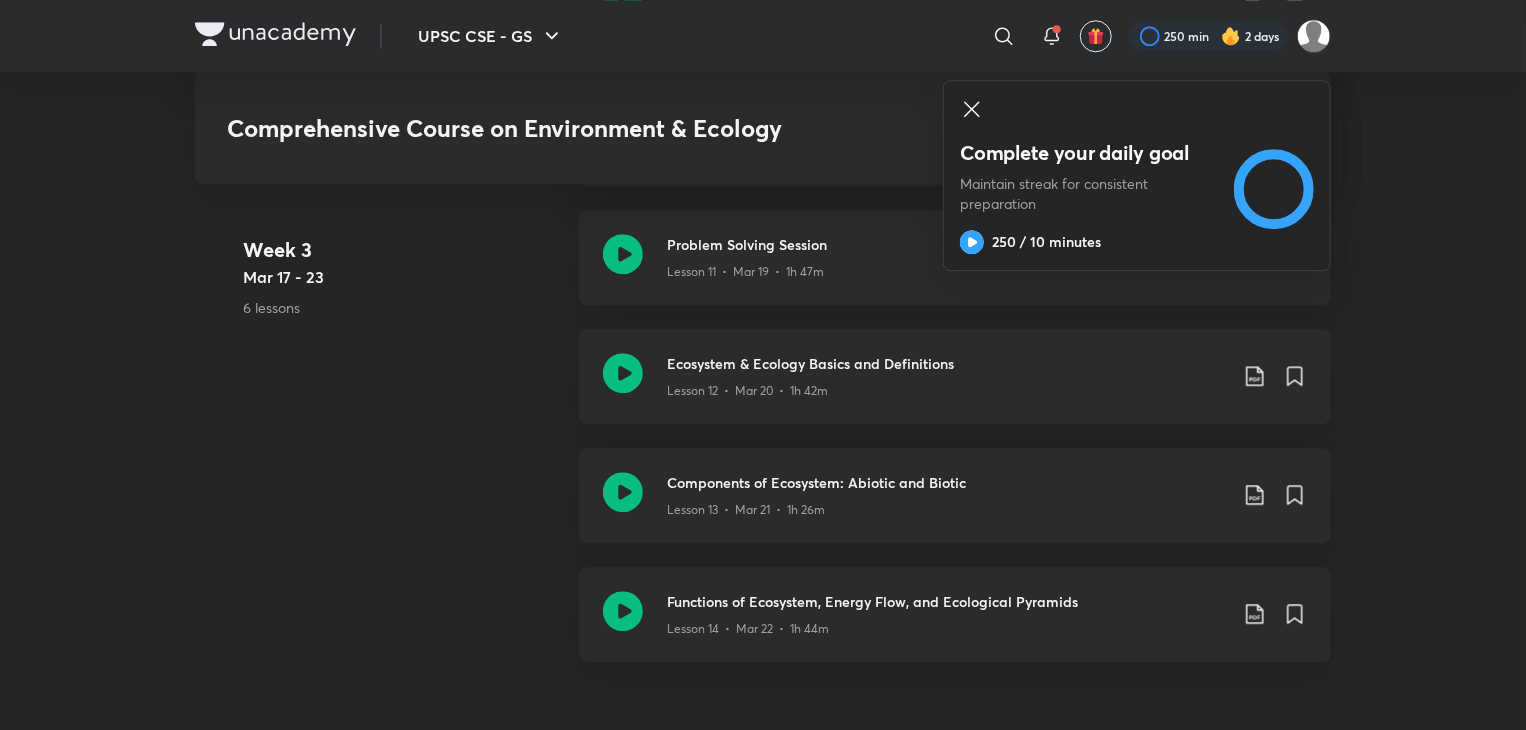 scroll, scrollTop: 2771, scrollLeft: 0, axis: vertical 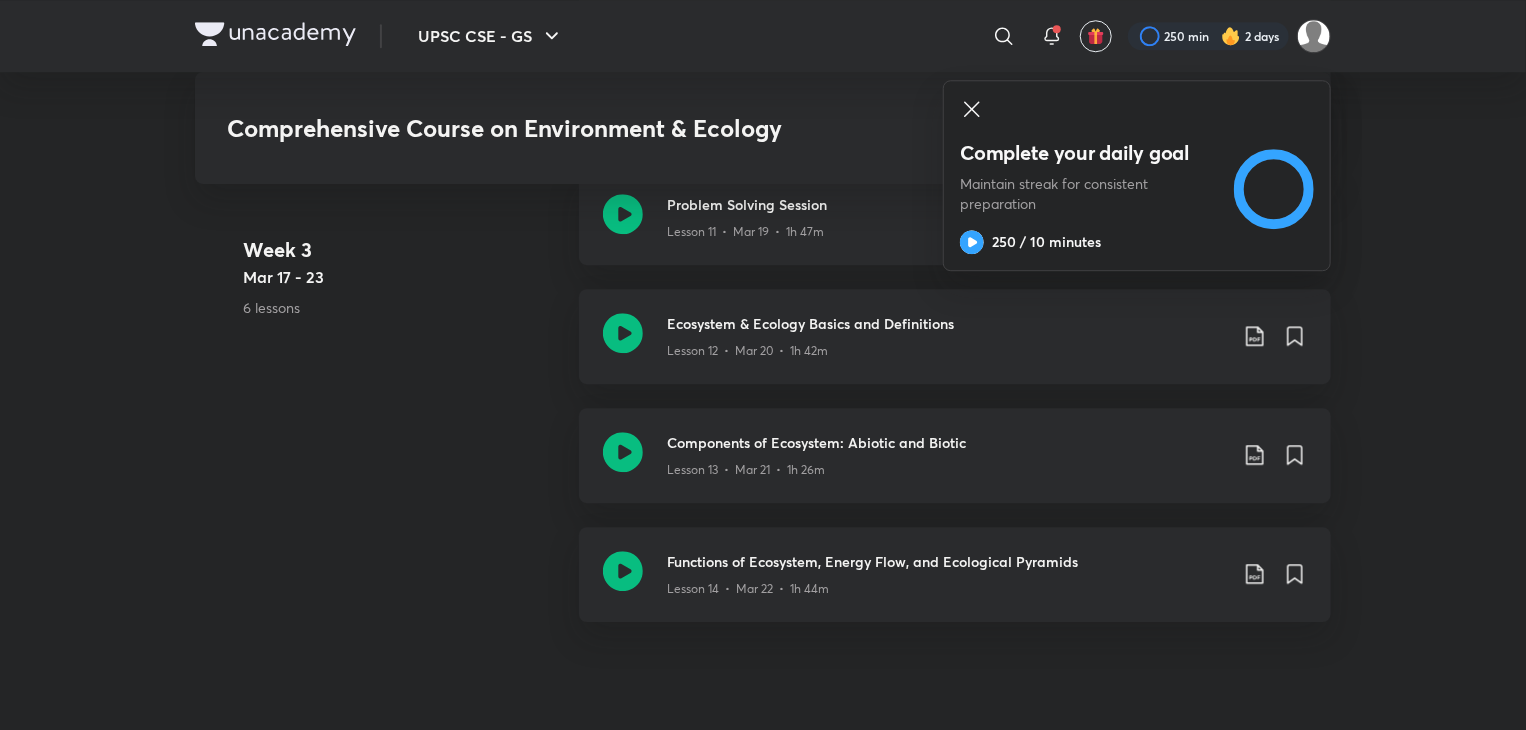 click 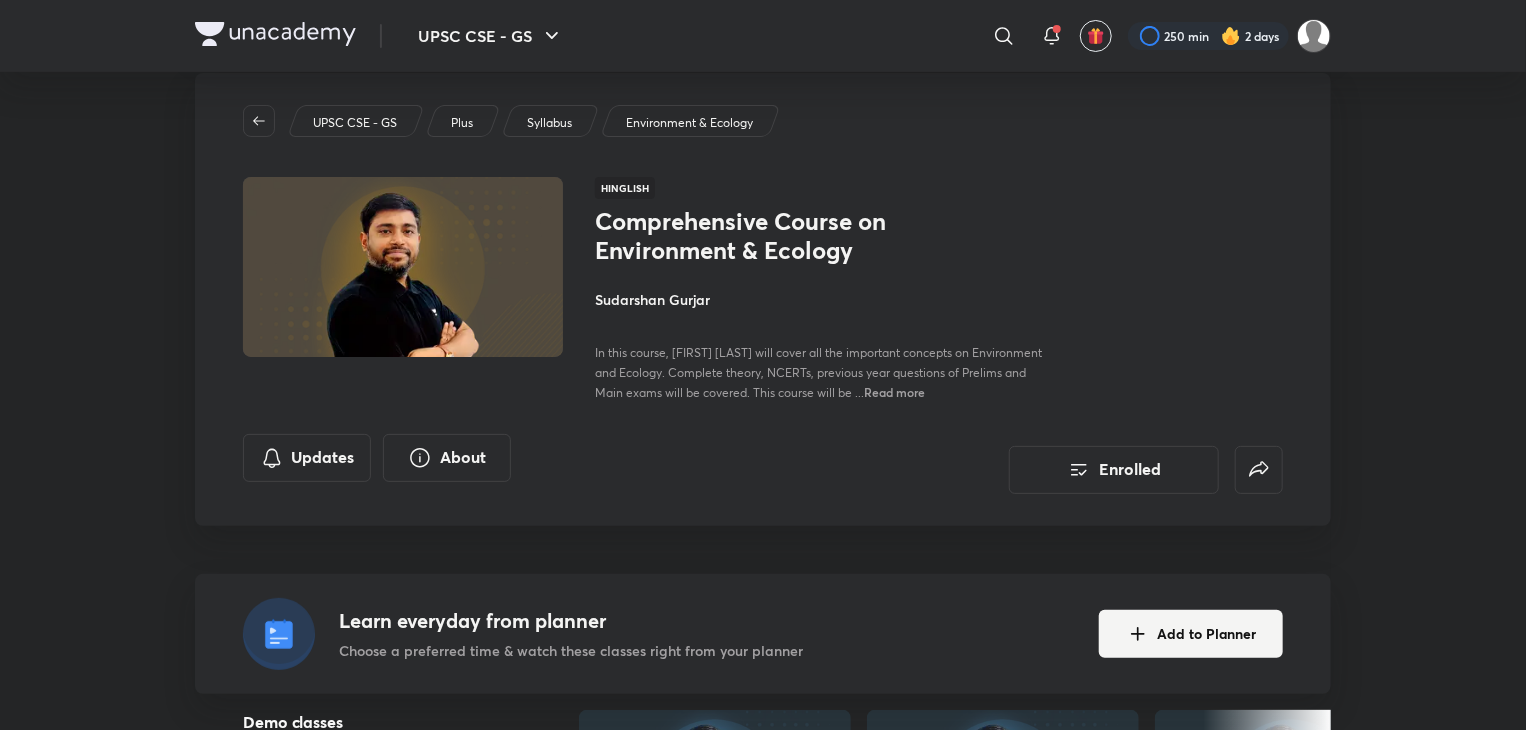 scroll, scrollTop: 0, scrollLeft: 0, axis: both 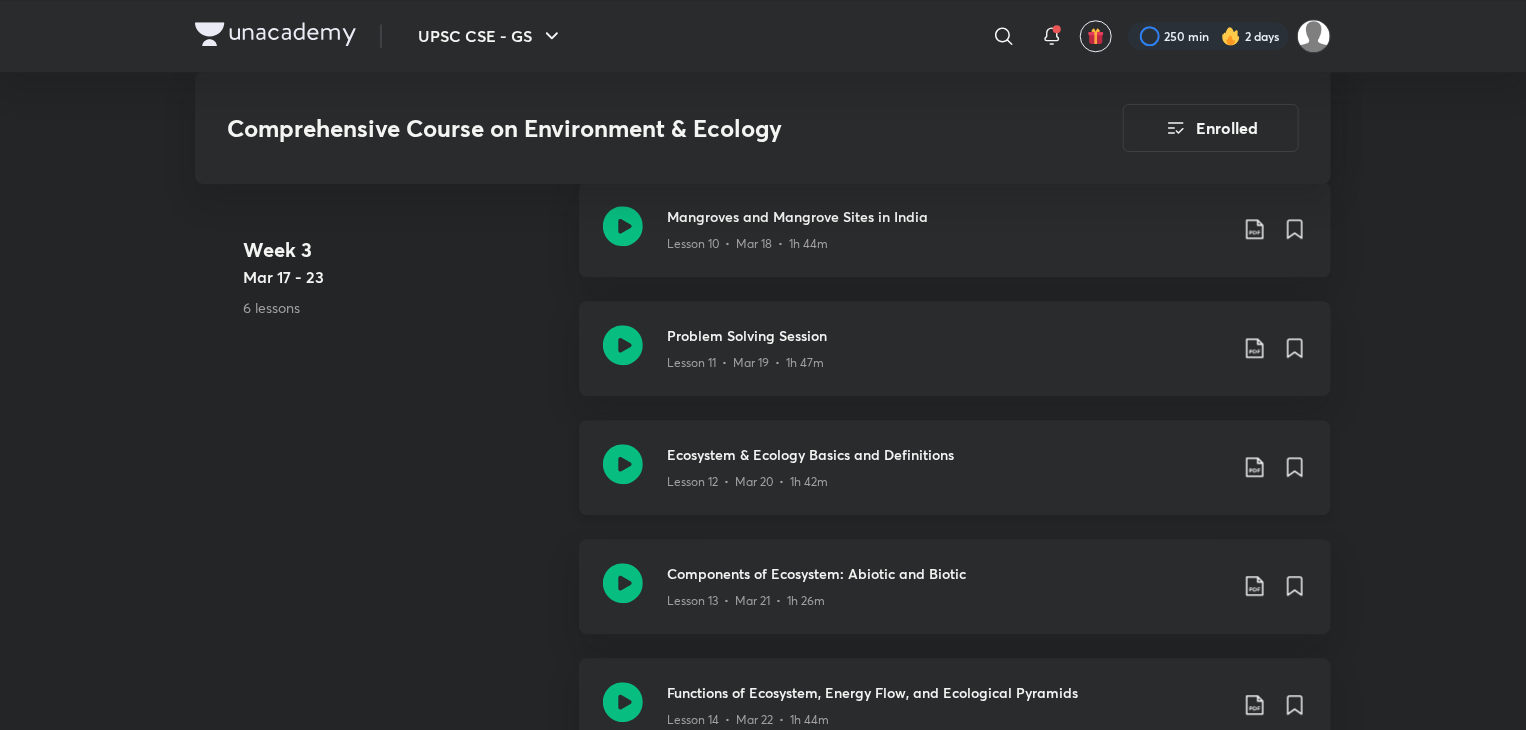 click on "Ecosystem & Ecology Basics and Definitions" at bounding box center [947, 454] 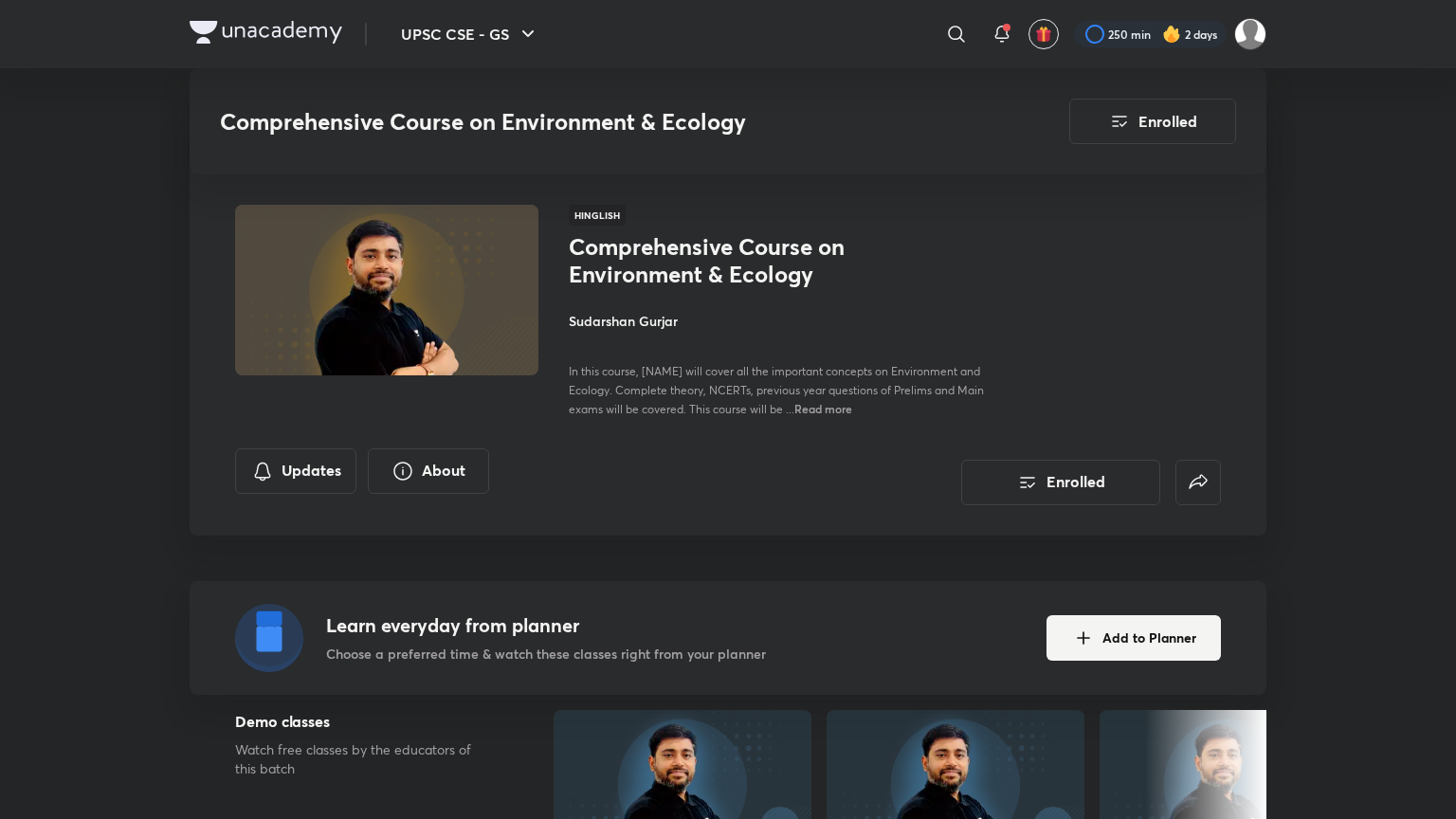 scroll, scrollTop: 2502, scrollLeft: 0, axis: vertical 